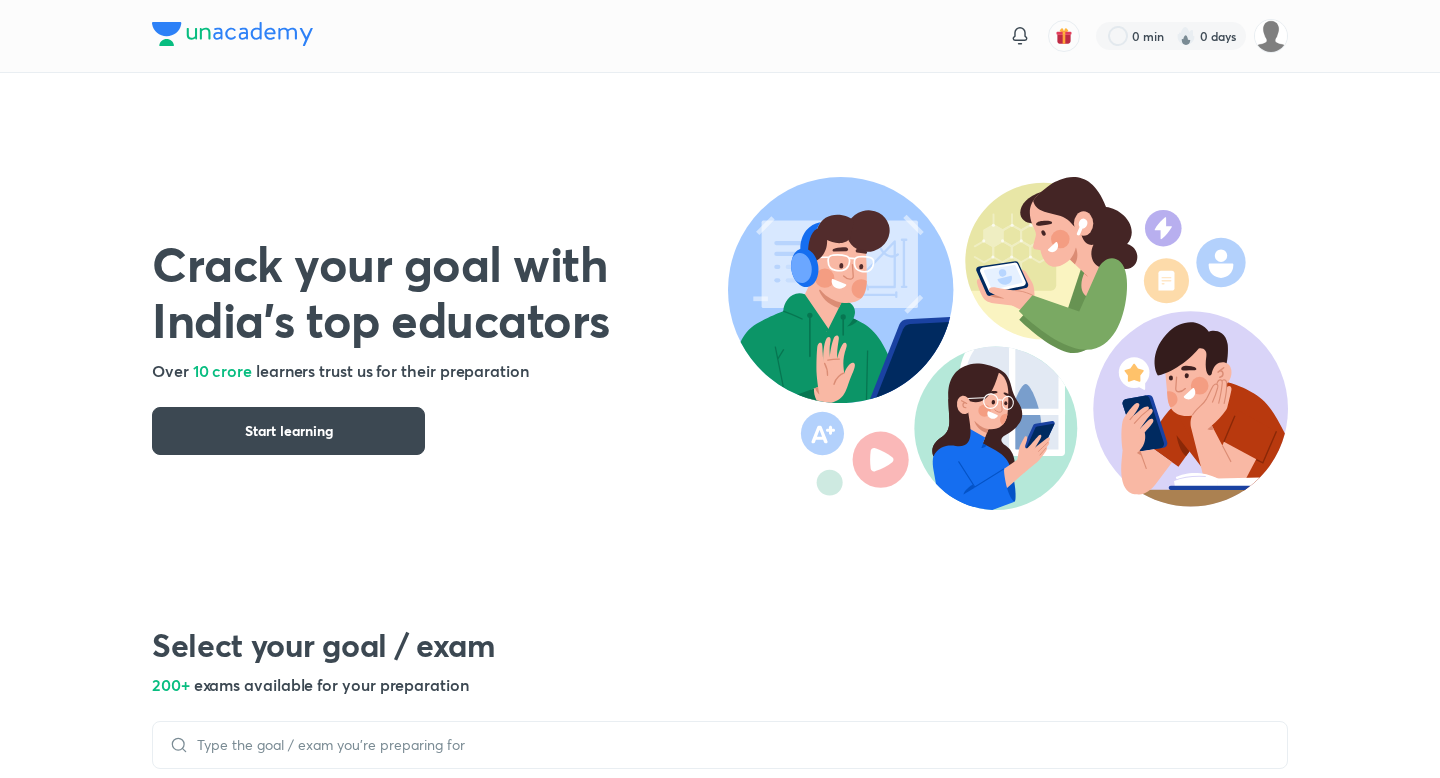 scroll, scrollTop: 0, scrollLeft: 0, axis: both 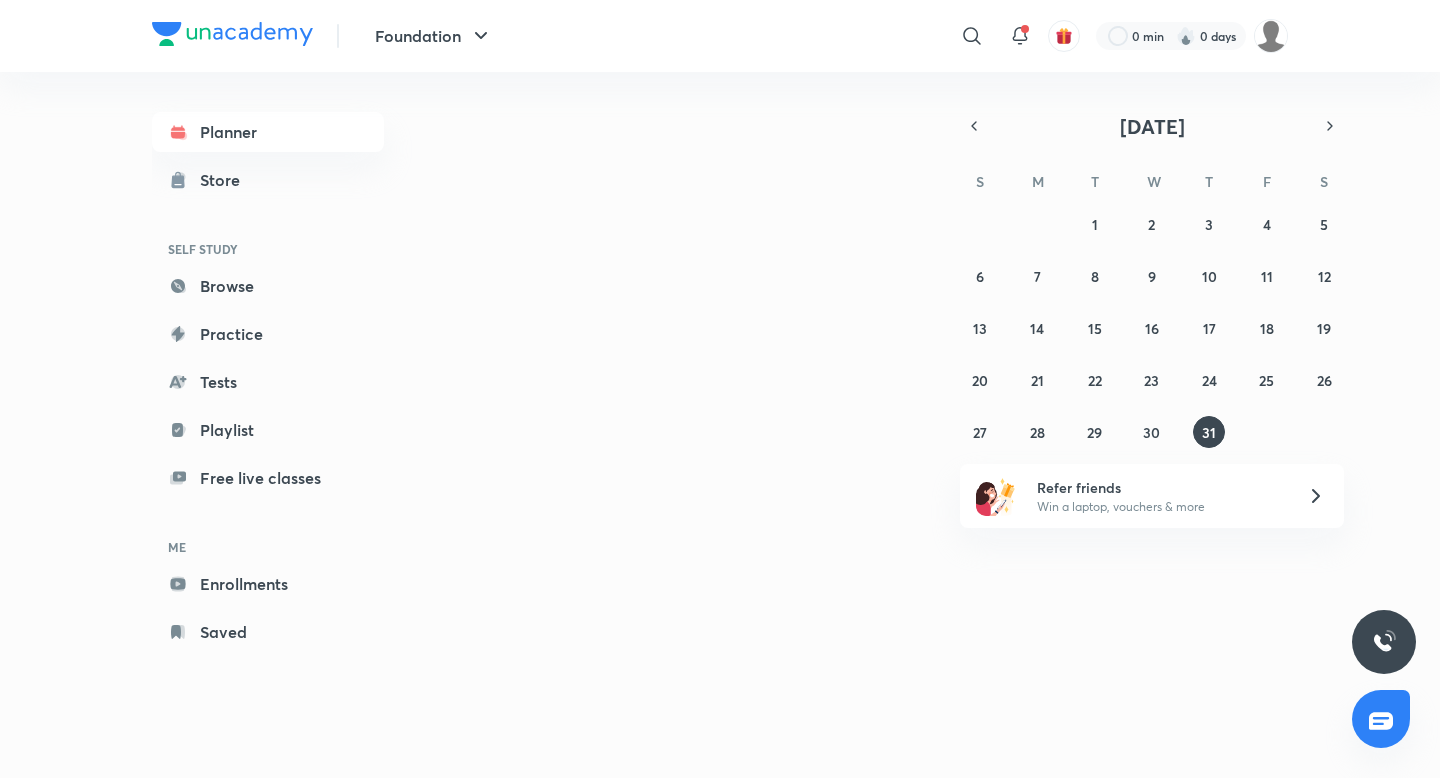 click at bounding box center (1271, 36) 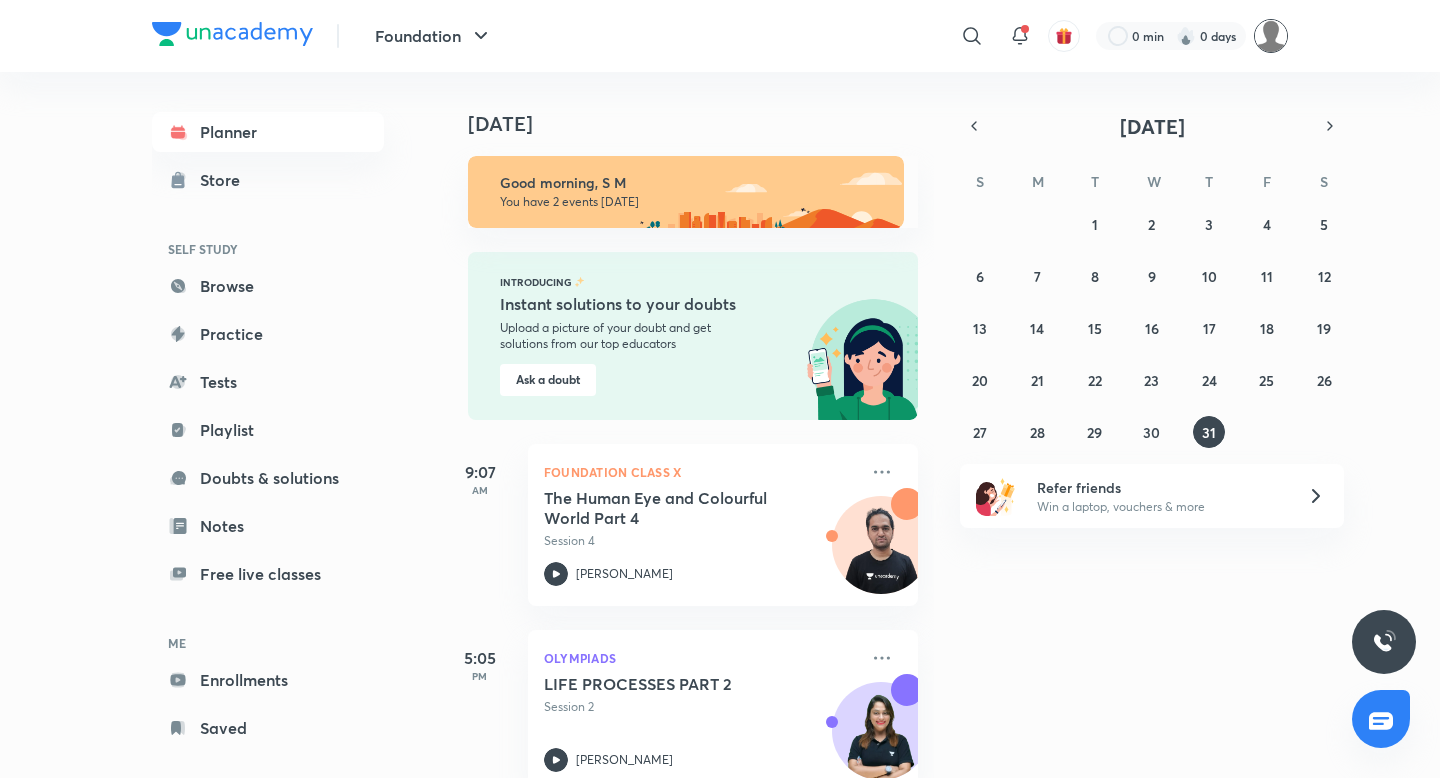 click at bounding box center (1271, 36) 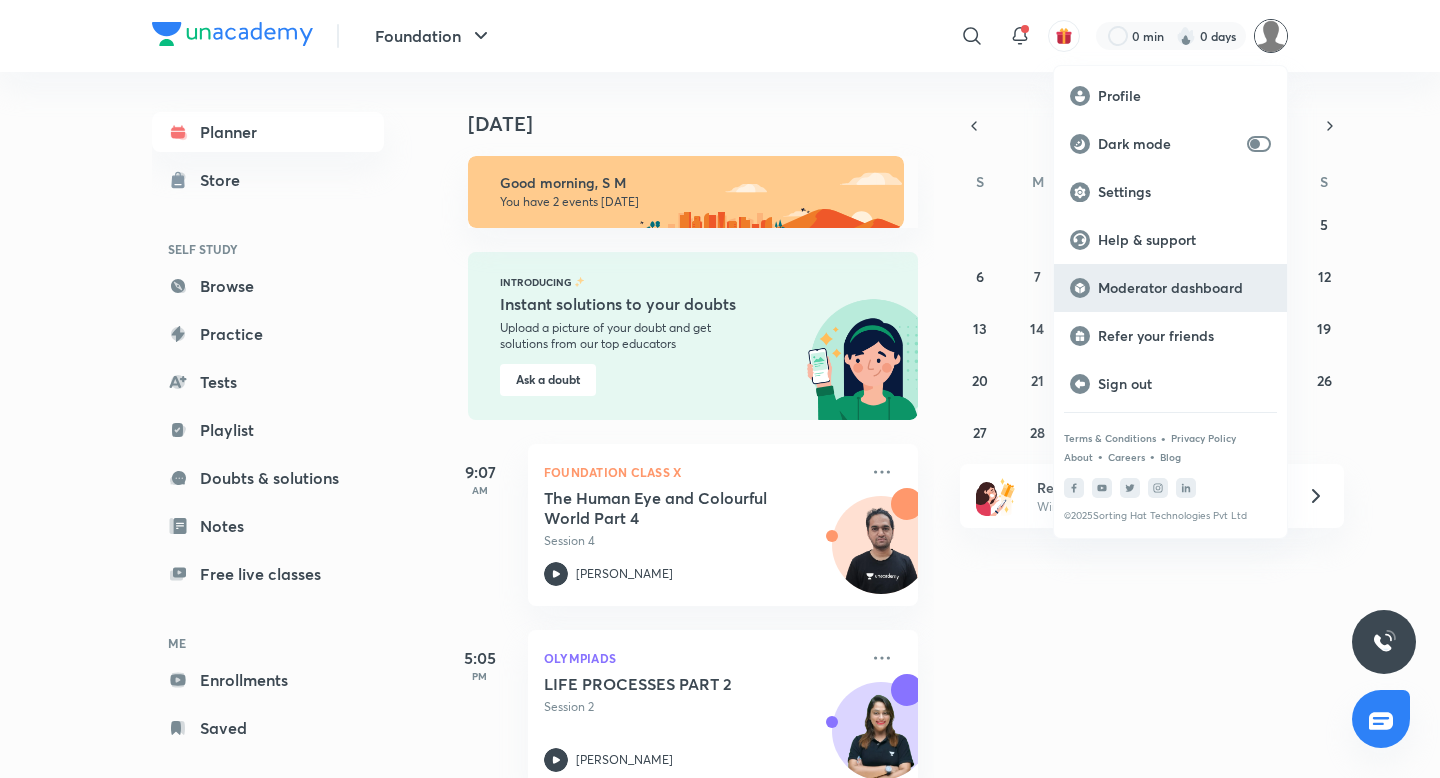click on "Moderator dashboard" at bounding box center [1170, 288] 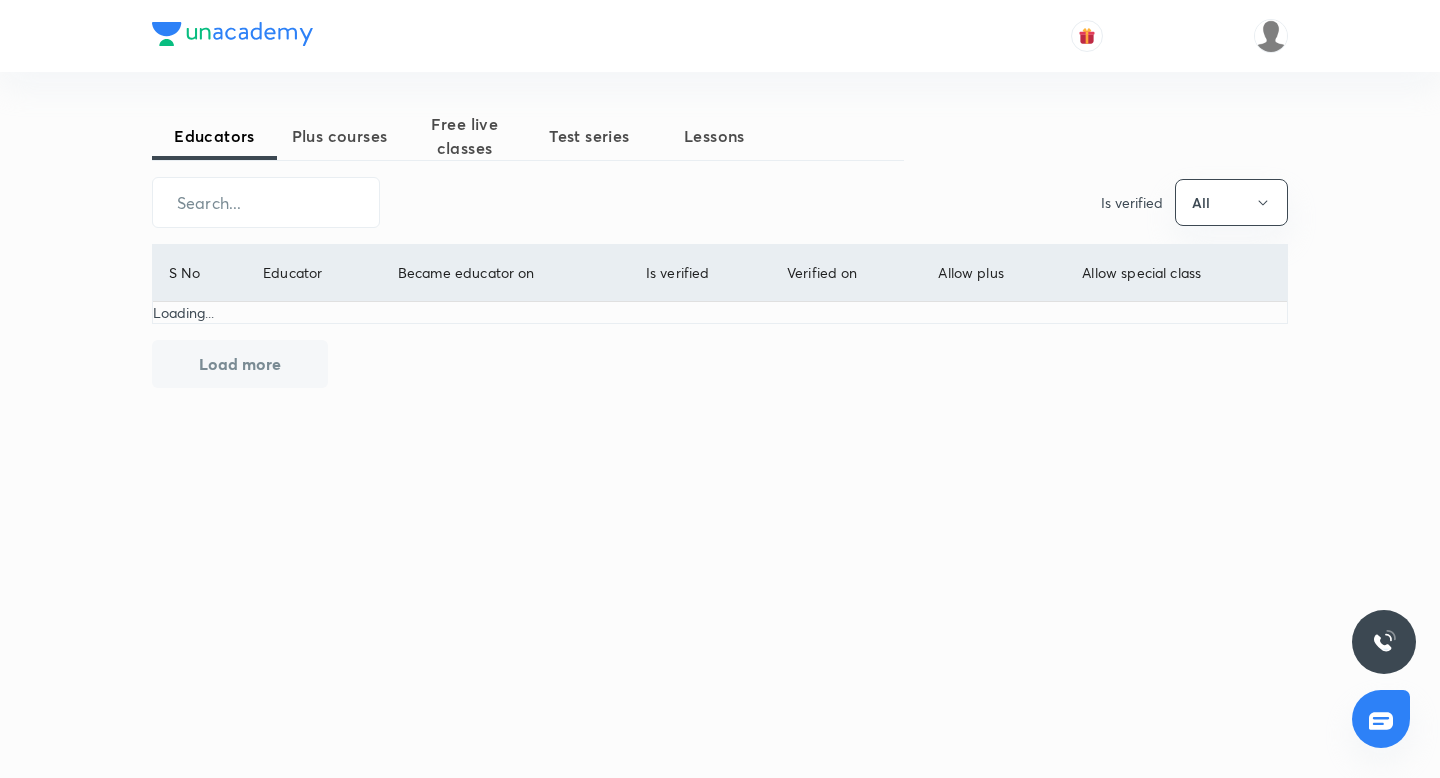 scroll, scrollTop: 0, scrollLeft: 0, axis: both 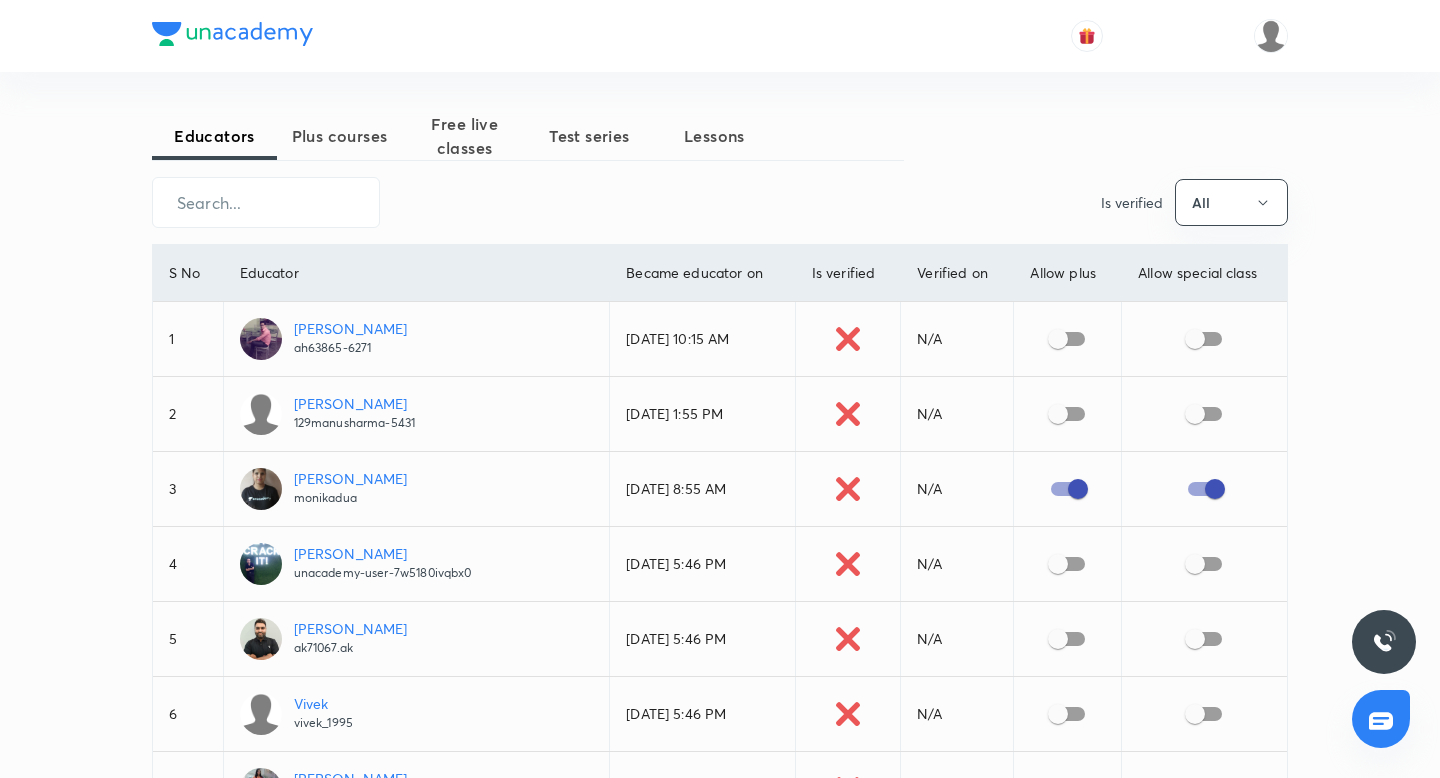 click on "Free live classes" at bounding box center (464, 136) 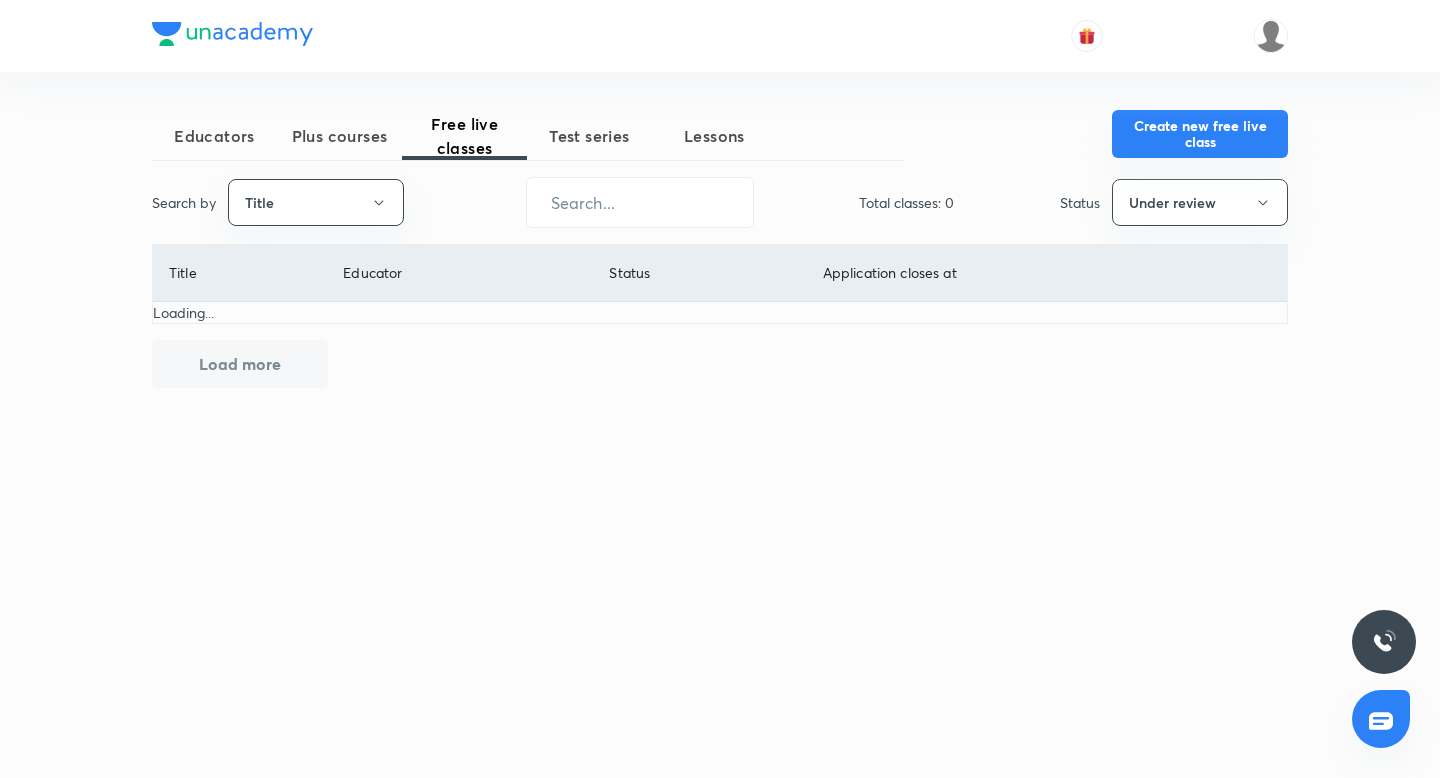 click on "Create new free live class" at bounding box center (1200, 134) 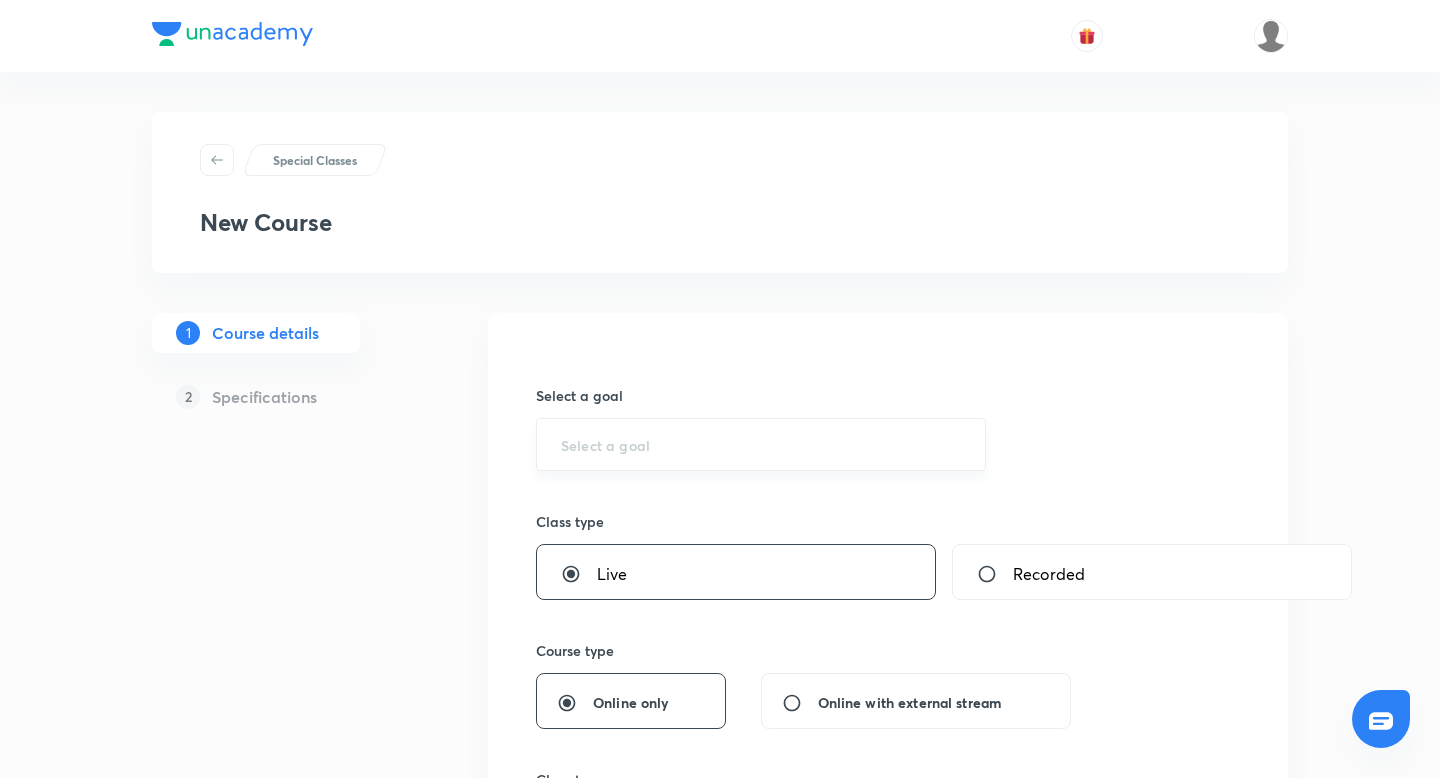 scroll, scrollTop: 0, scrollLeft: 0, axis: both 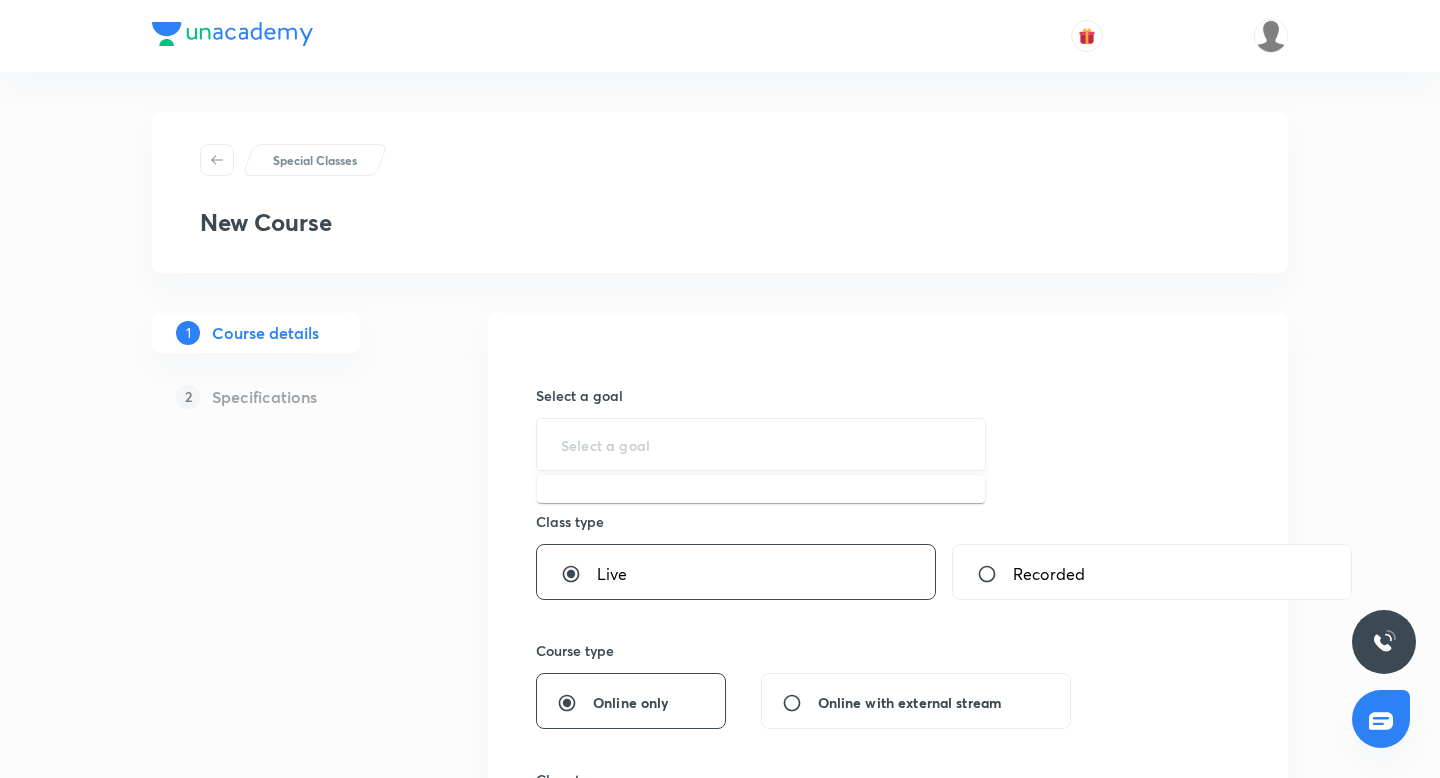 click at bounding box center (761, 444) 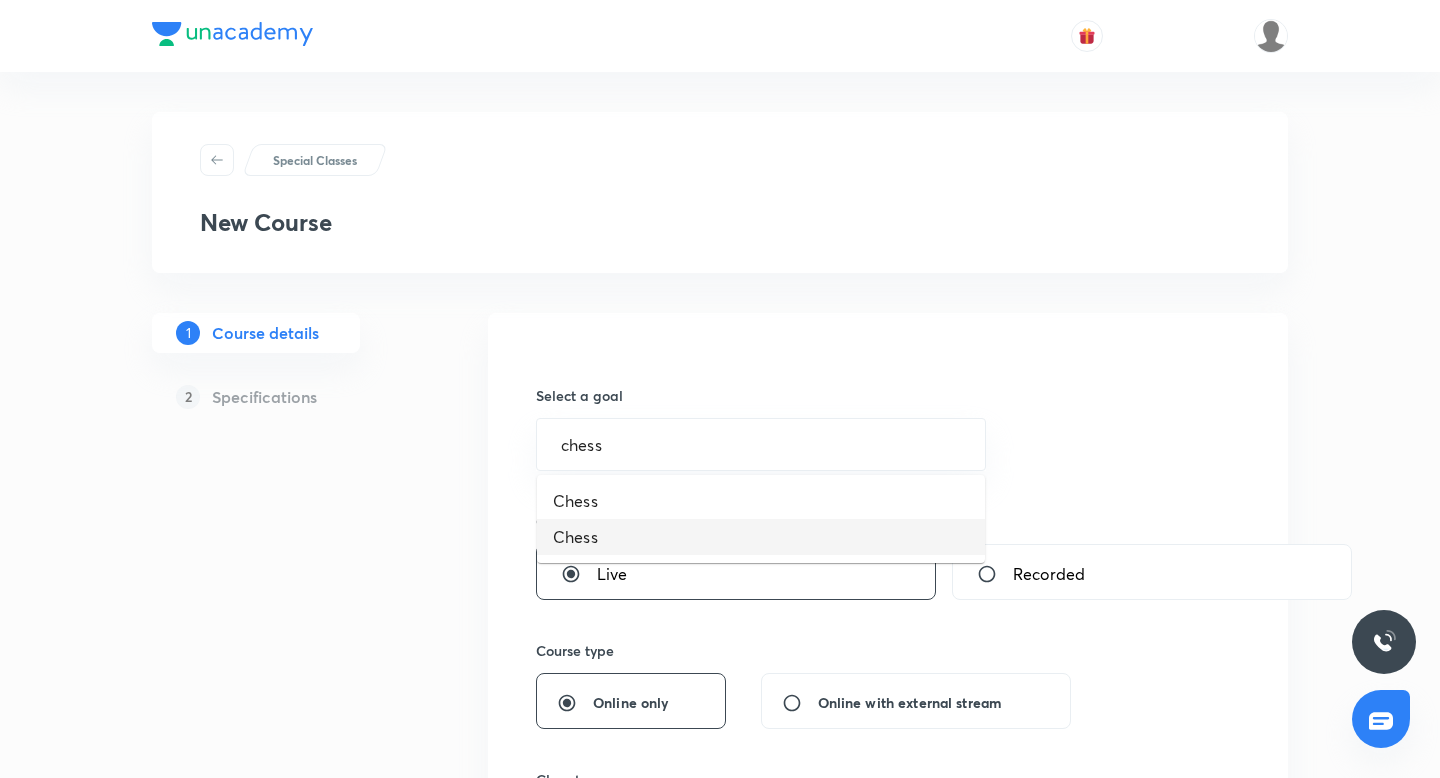 click on "Chess" at bounding box center [761, 537] 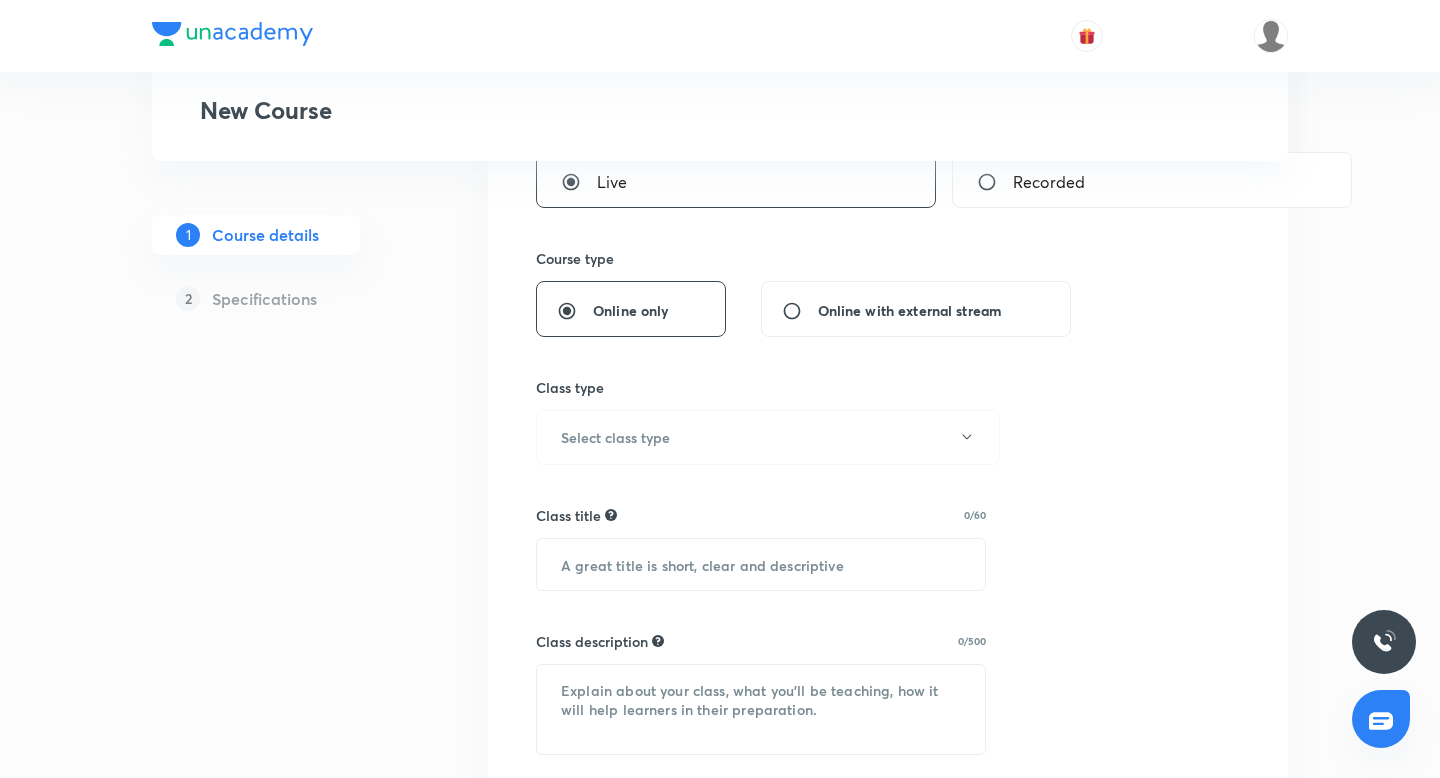 scroll, scrollTop: 395, scrollLeft: 0, axis: vertical 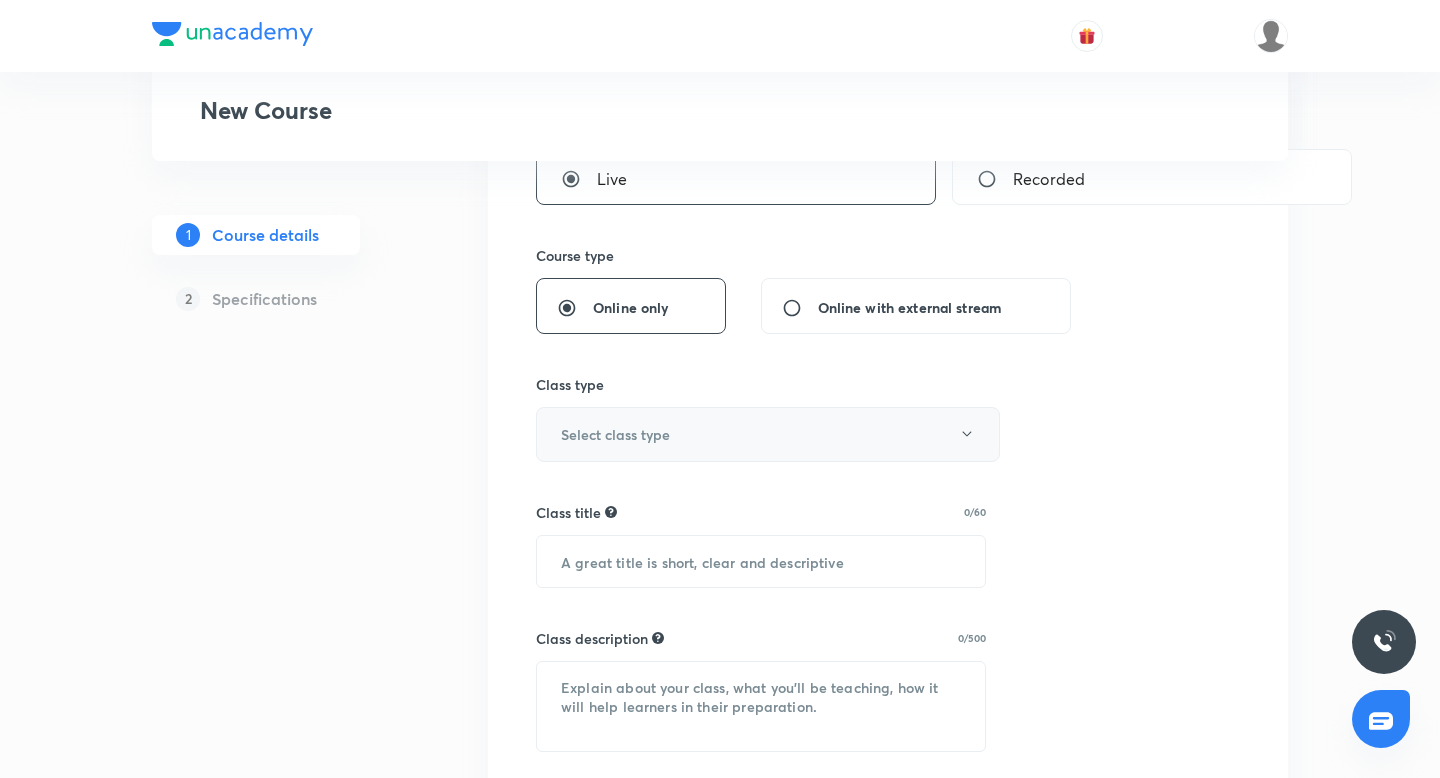 click on "Select class type" at bounding box center [768, 434] 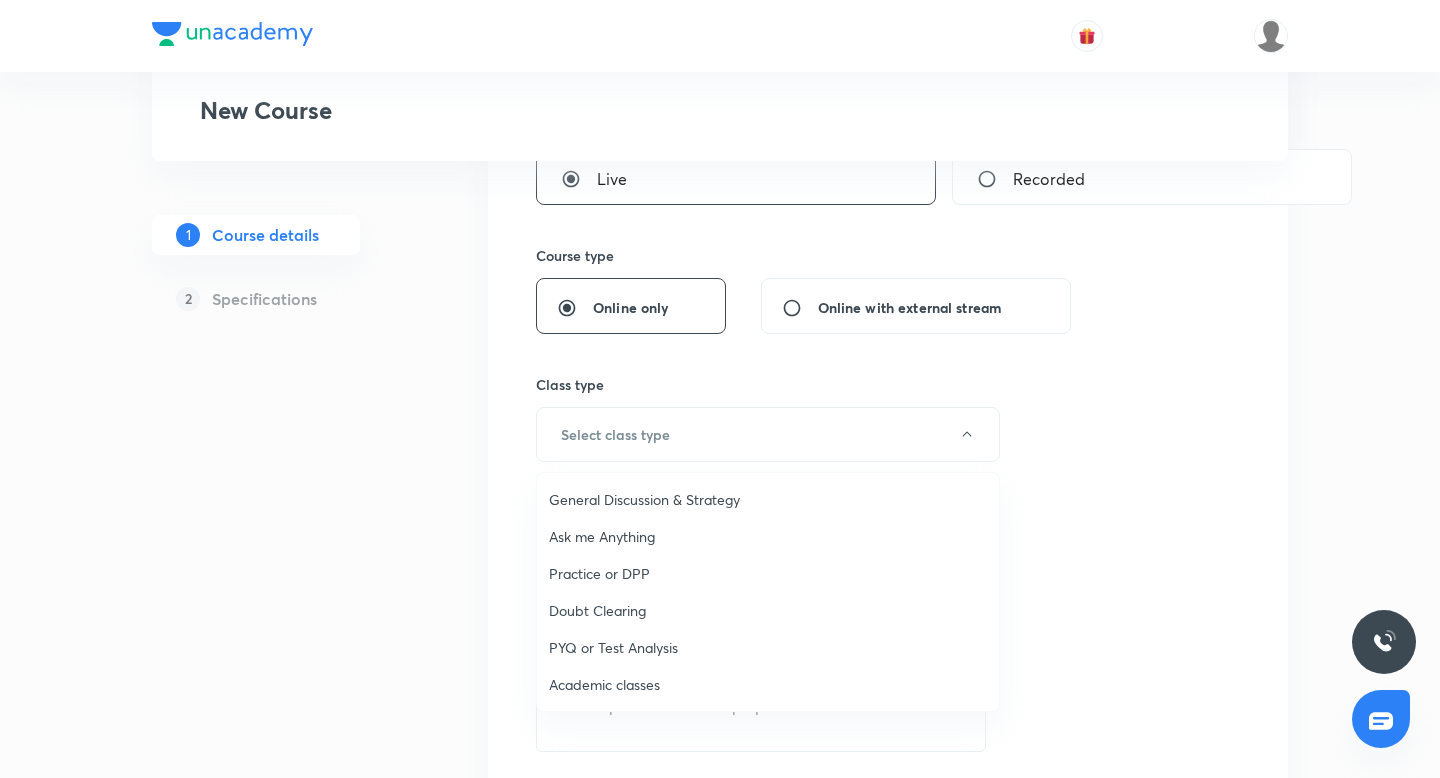 click on "General Discussion & Strategy" at bounding box center [768, 499] 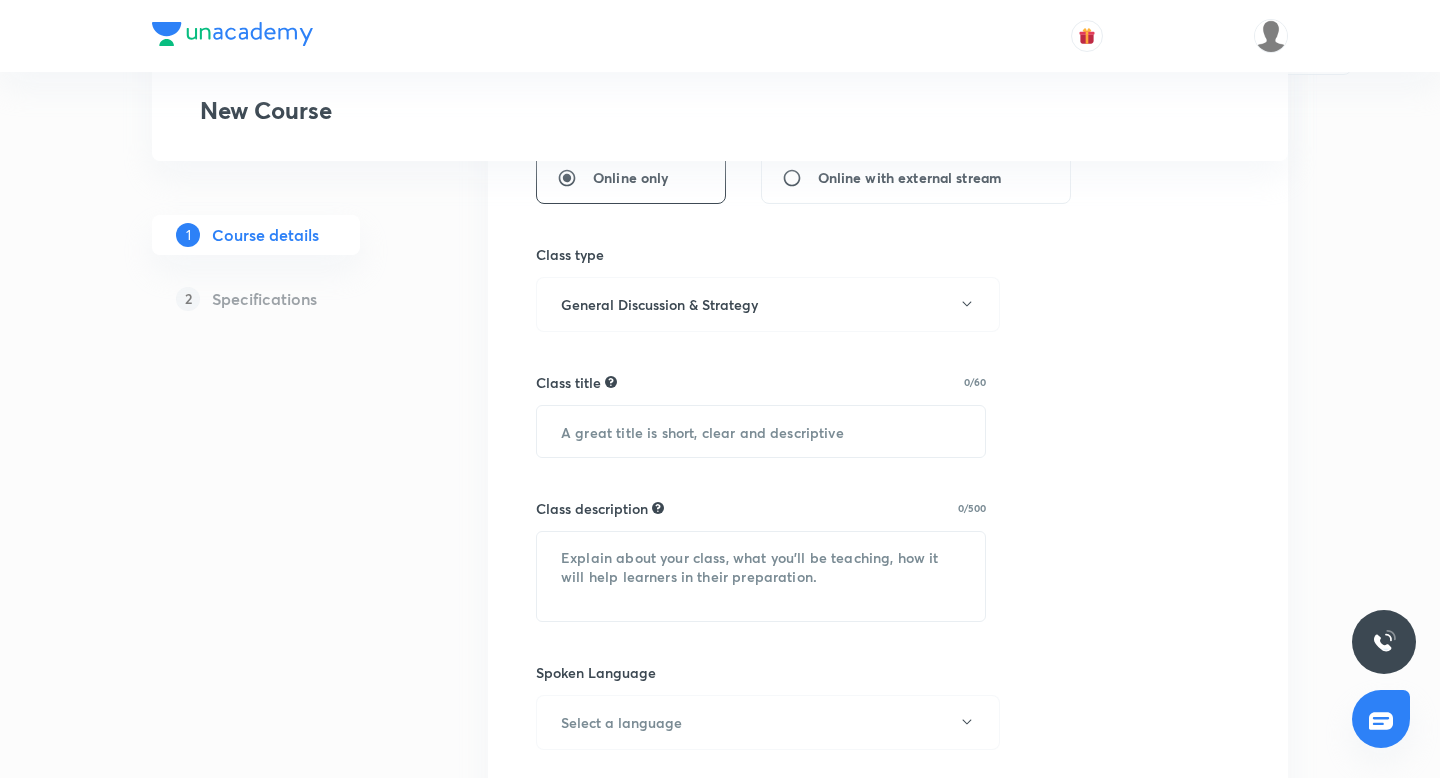 scroll, scrollTop: 527, scrollLeft: 0, axis: vertical 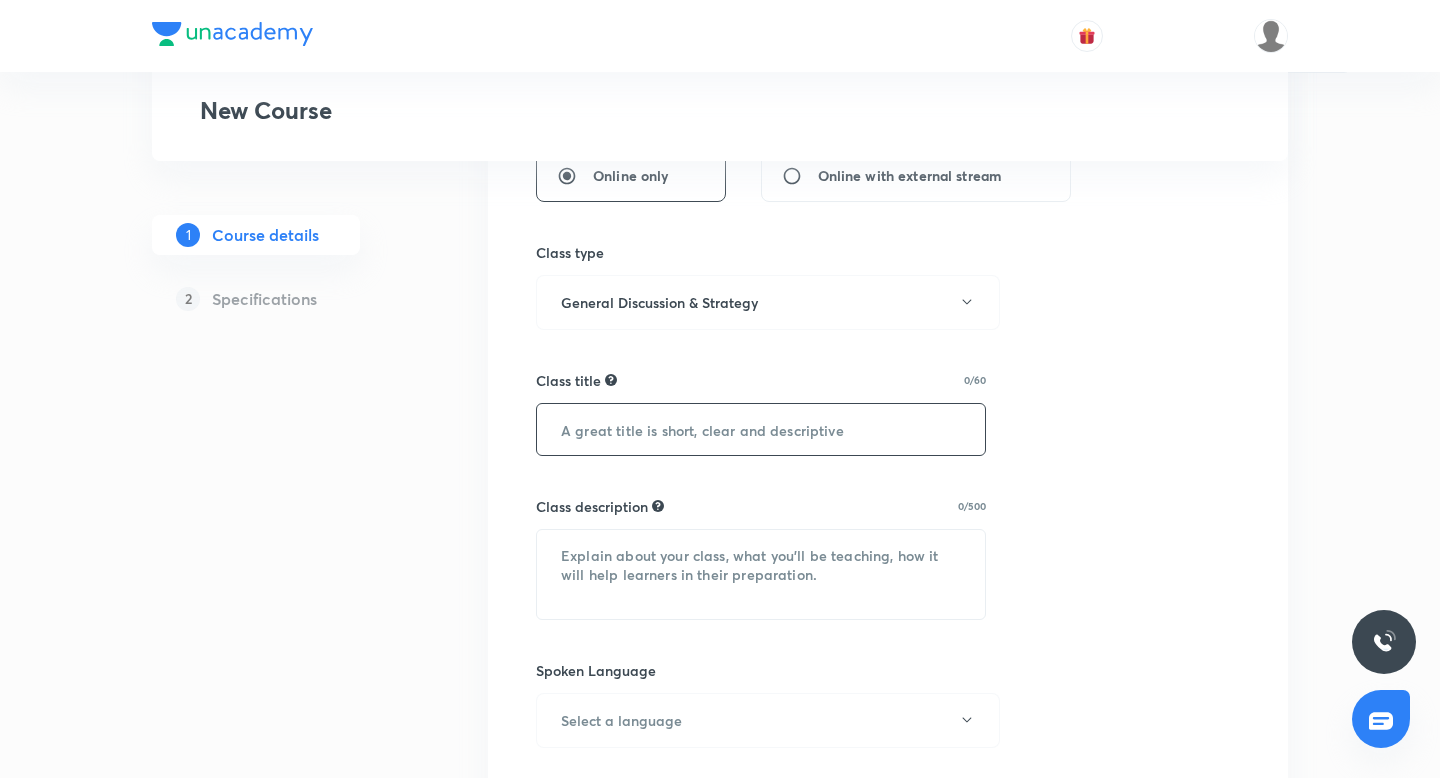 click at bounding box center (761, 429) 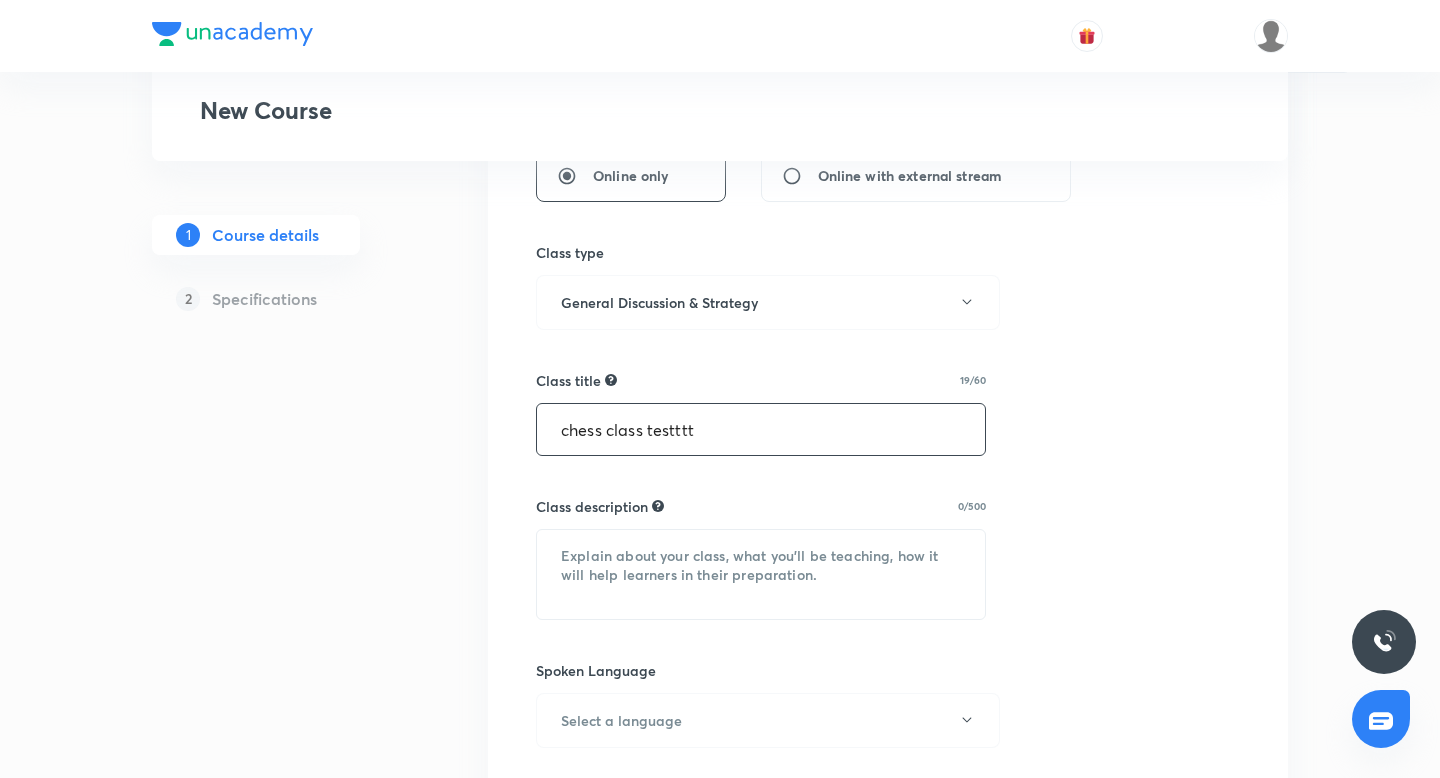 click on "chess class testttt" at bounding box center (761, 429) 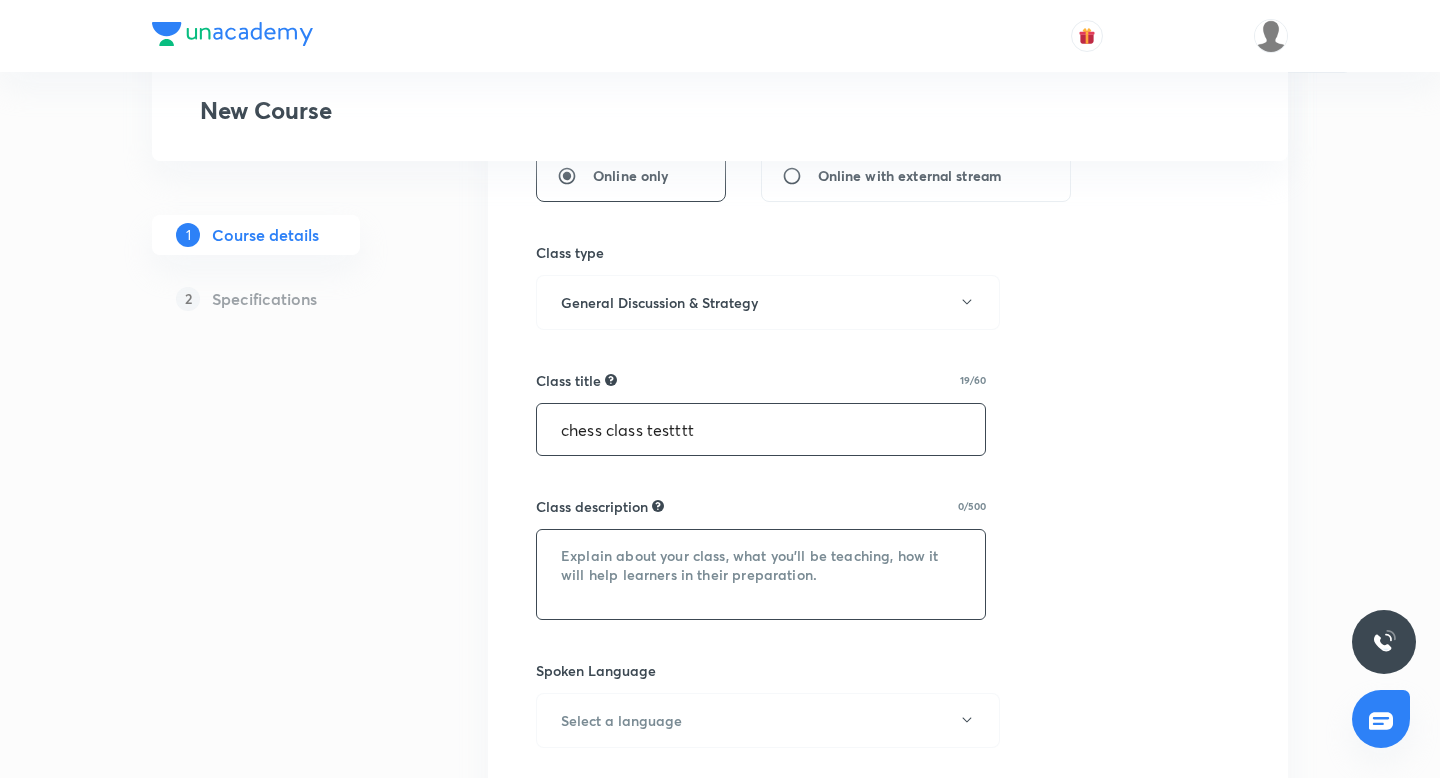 type on "chess class testttt" 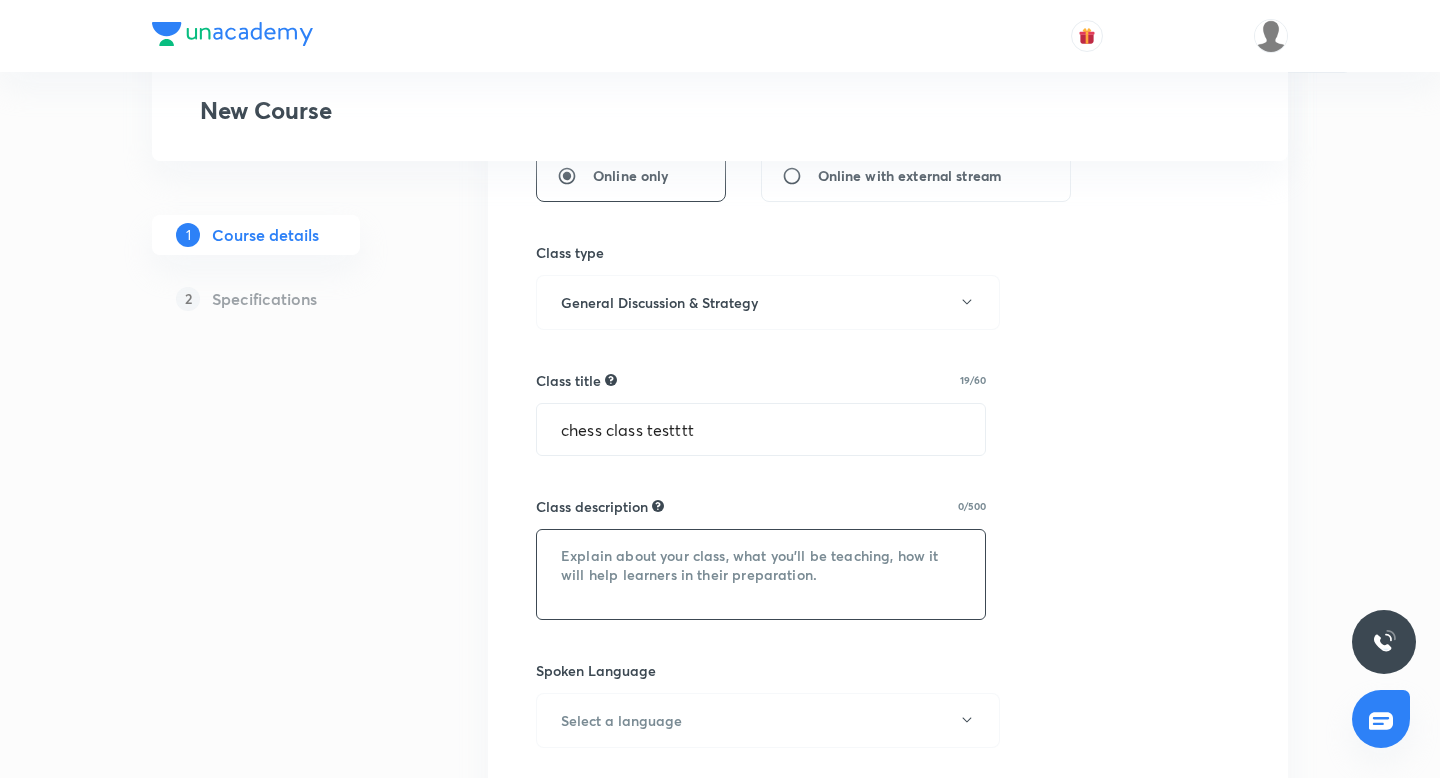 click at bounding box center [761, 574] 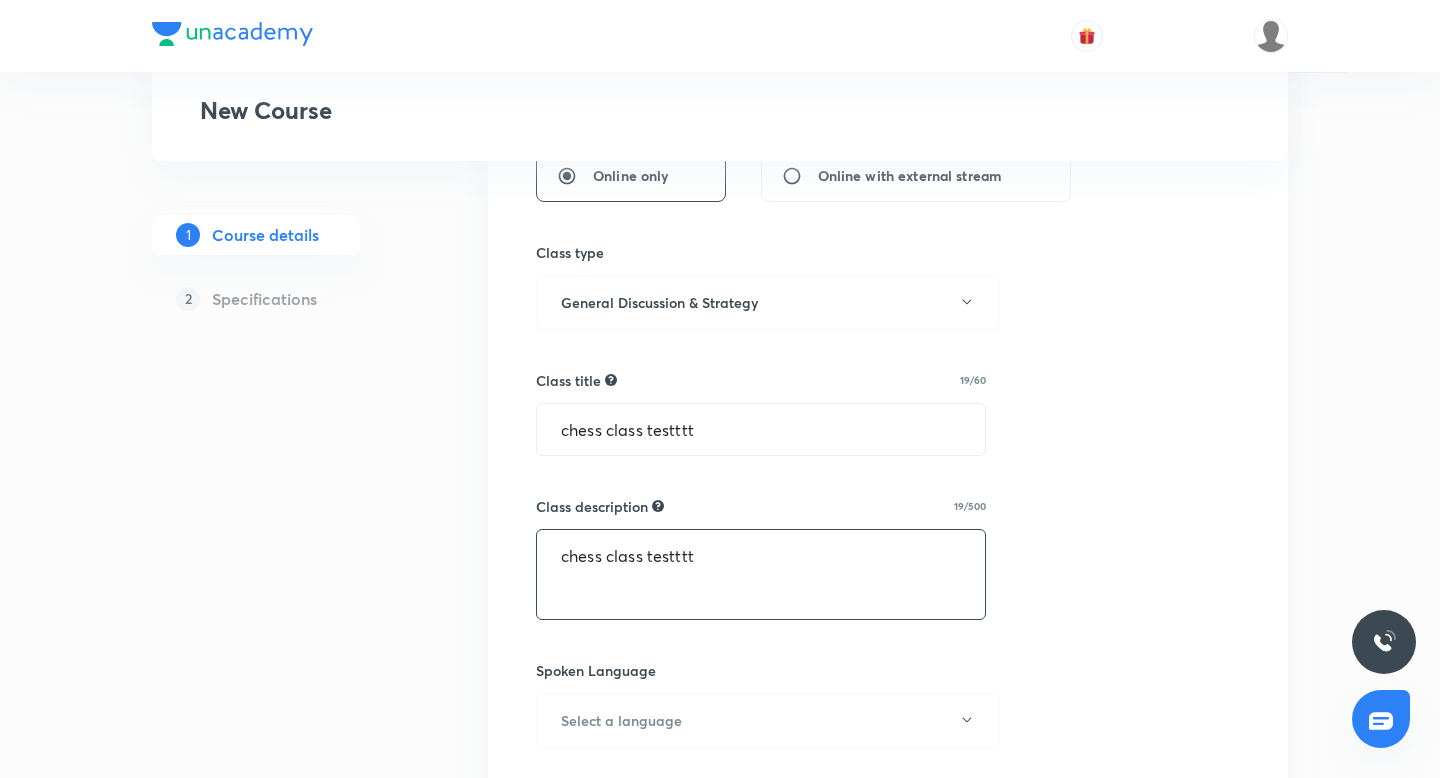 paste on "chess class testttt" 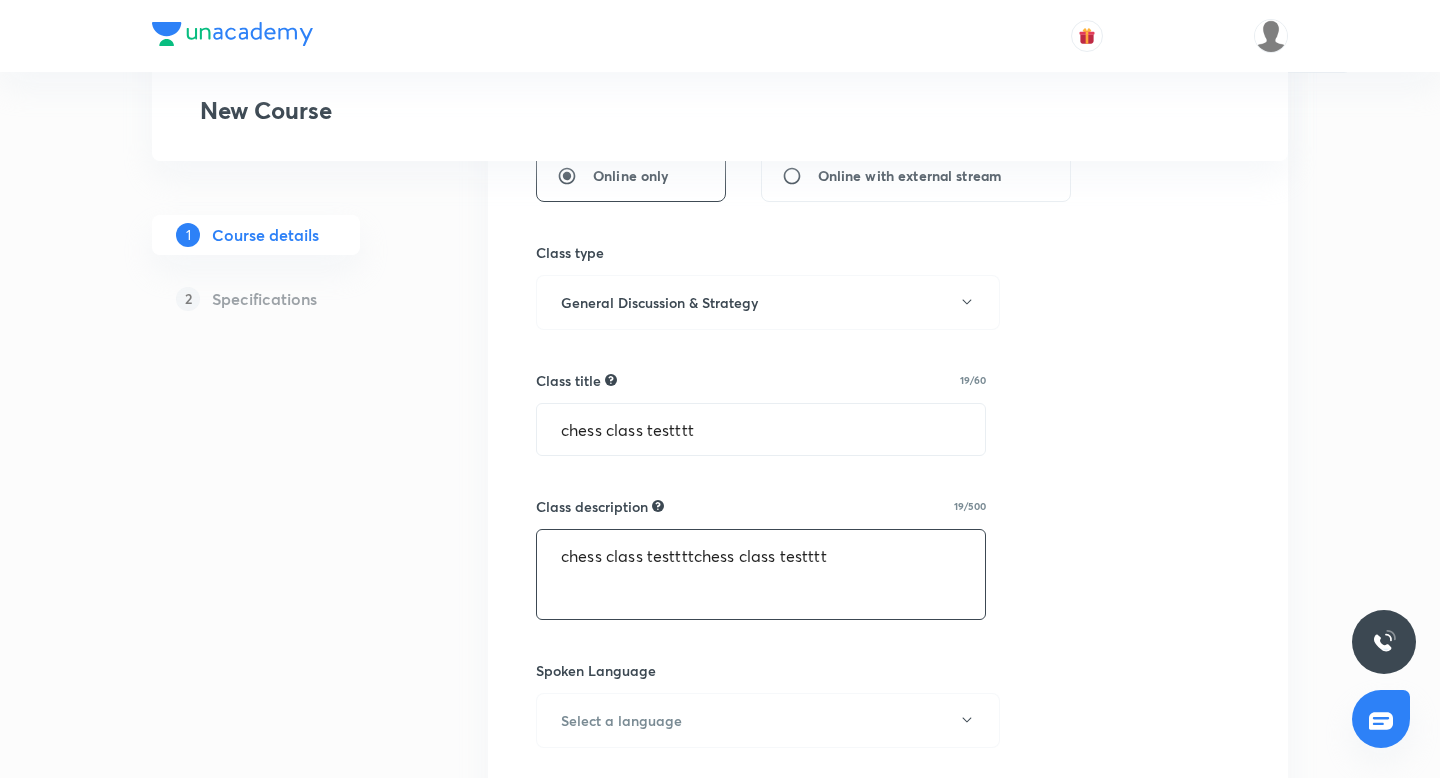 paste on "chess class testttt" 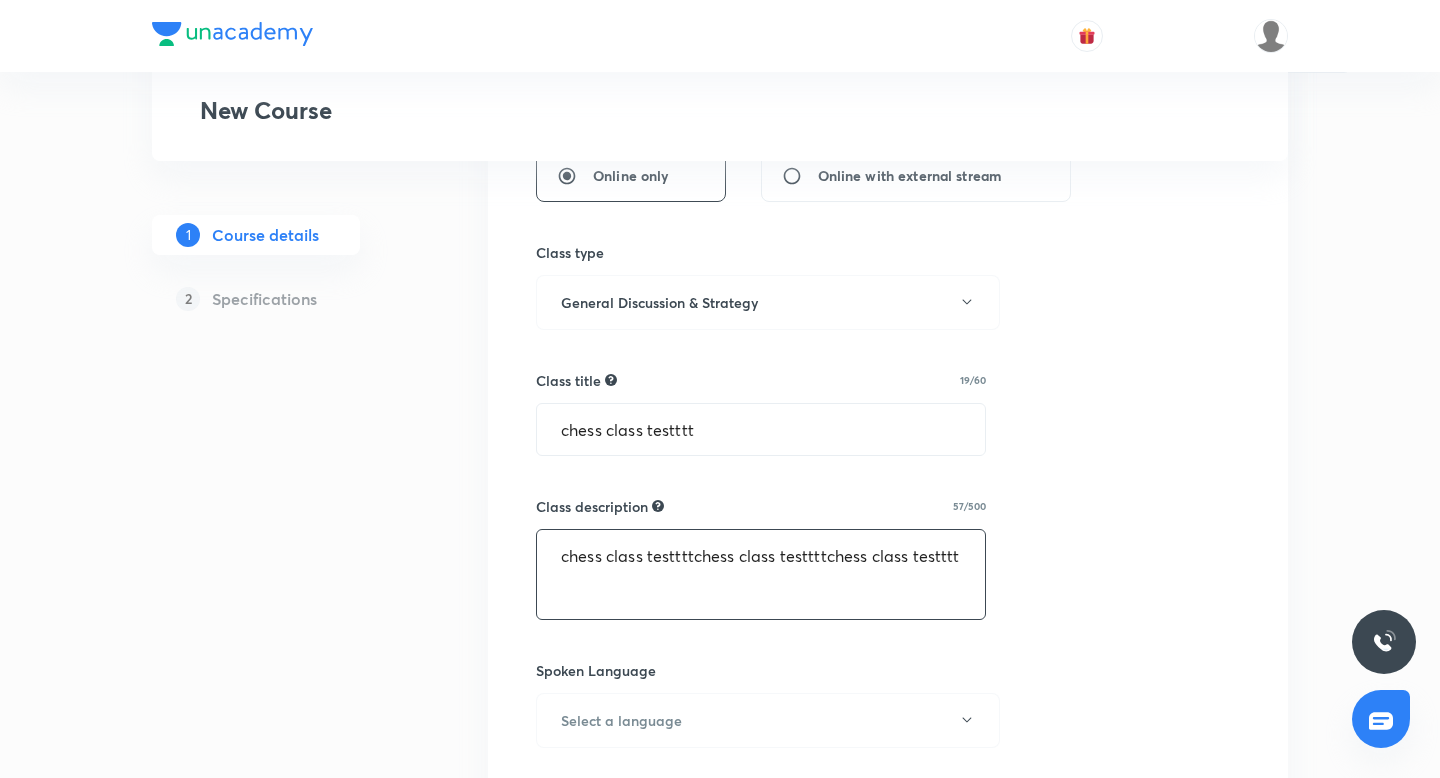 paste on "chess class testttt" 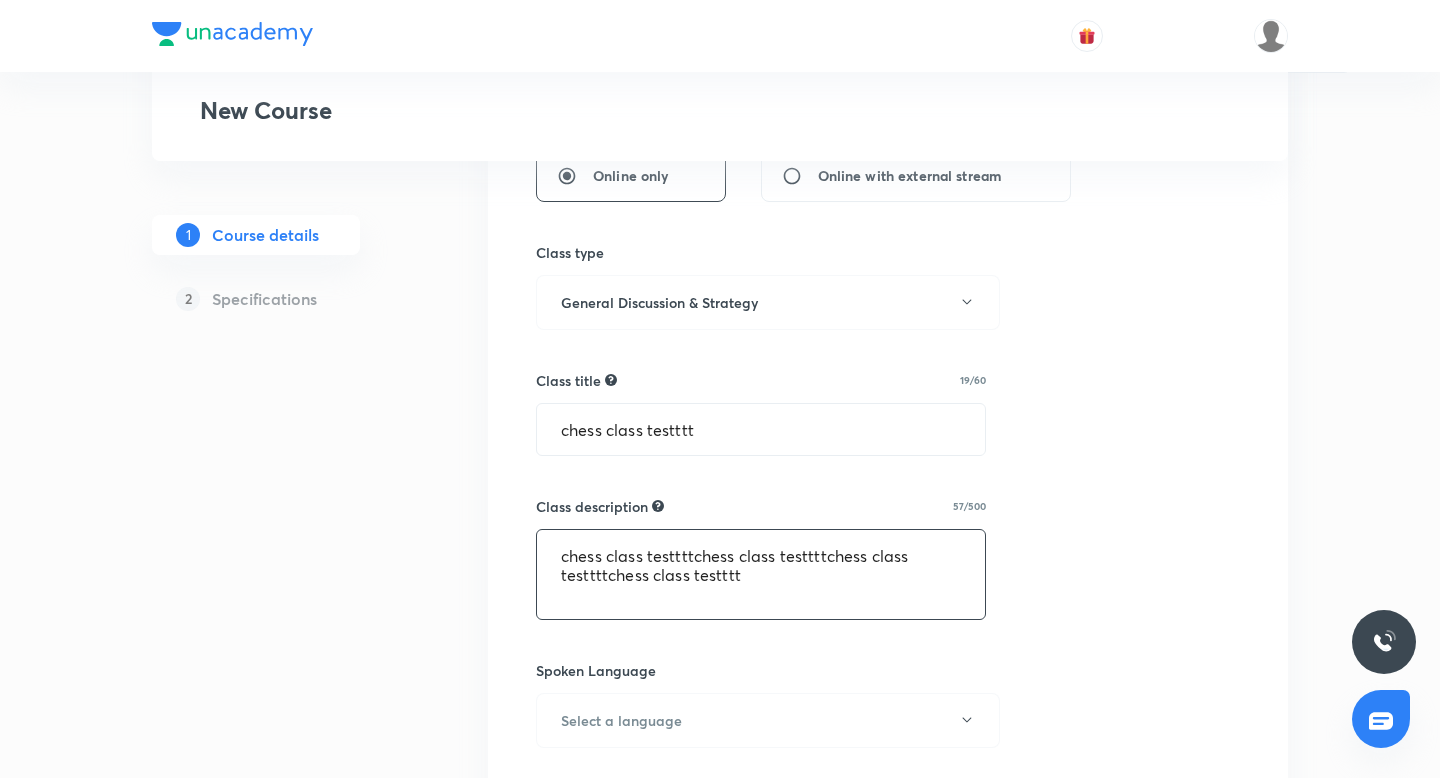 paste on "chess class testttt" 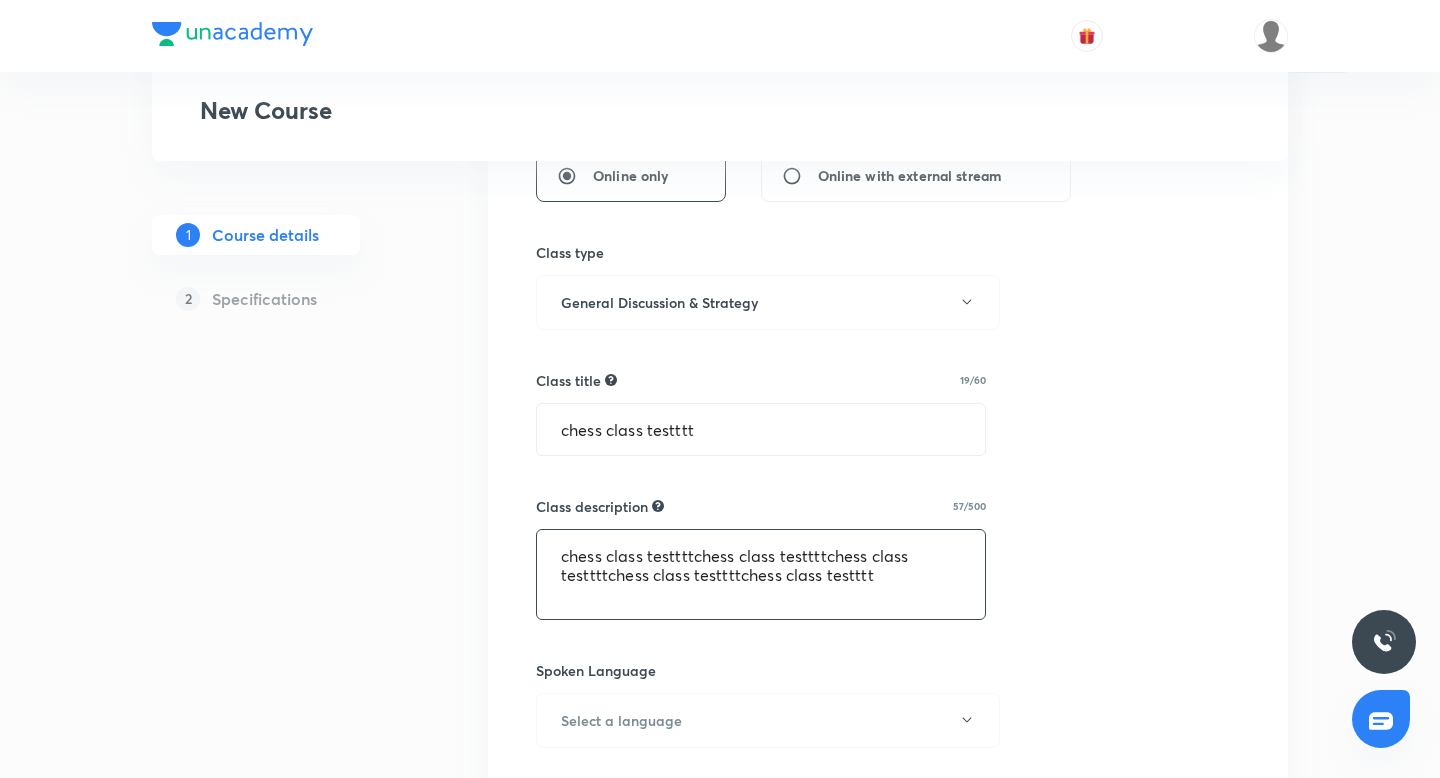 paste on "chess class testttt" 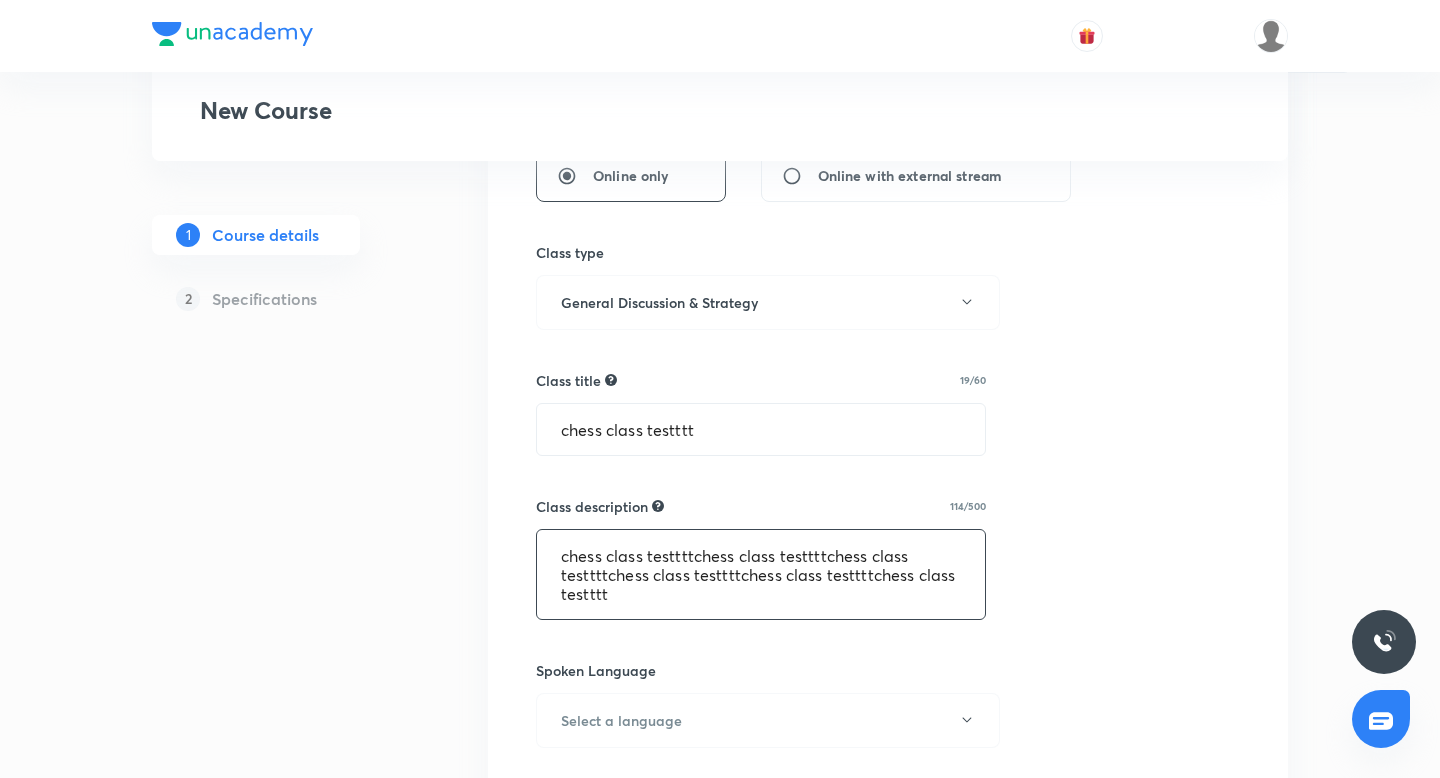 paste on "chess class testttt" 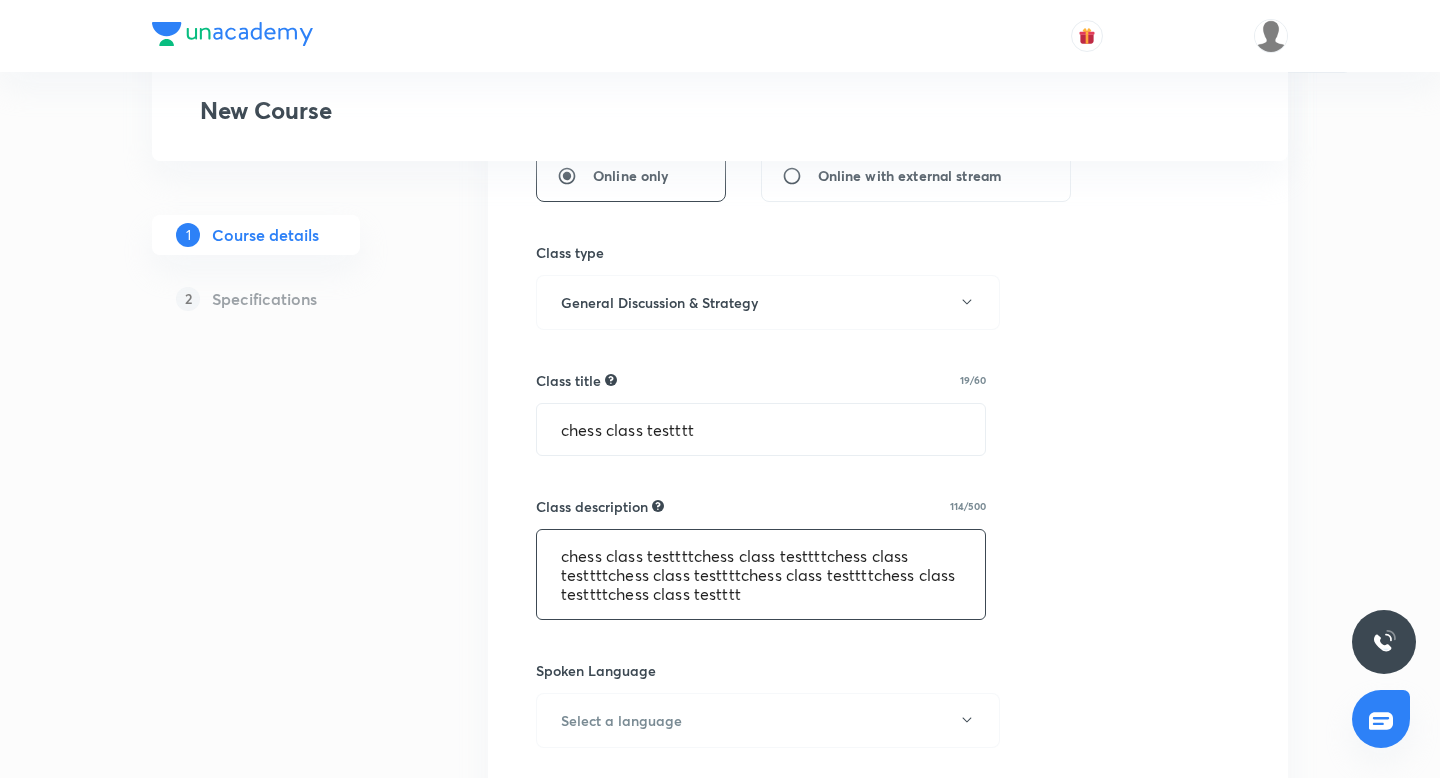 paste on "chess class testttt" 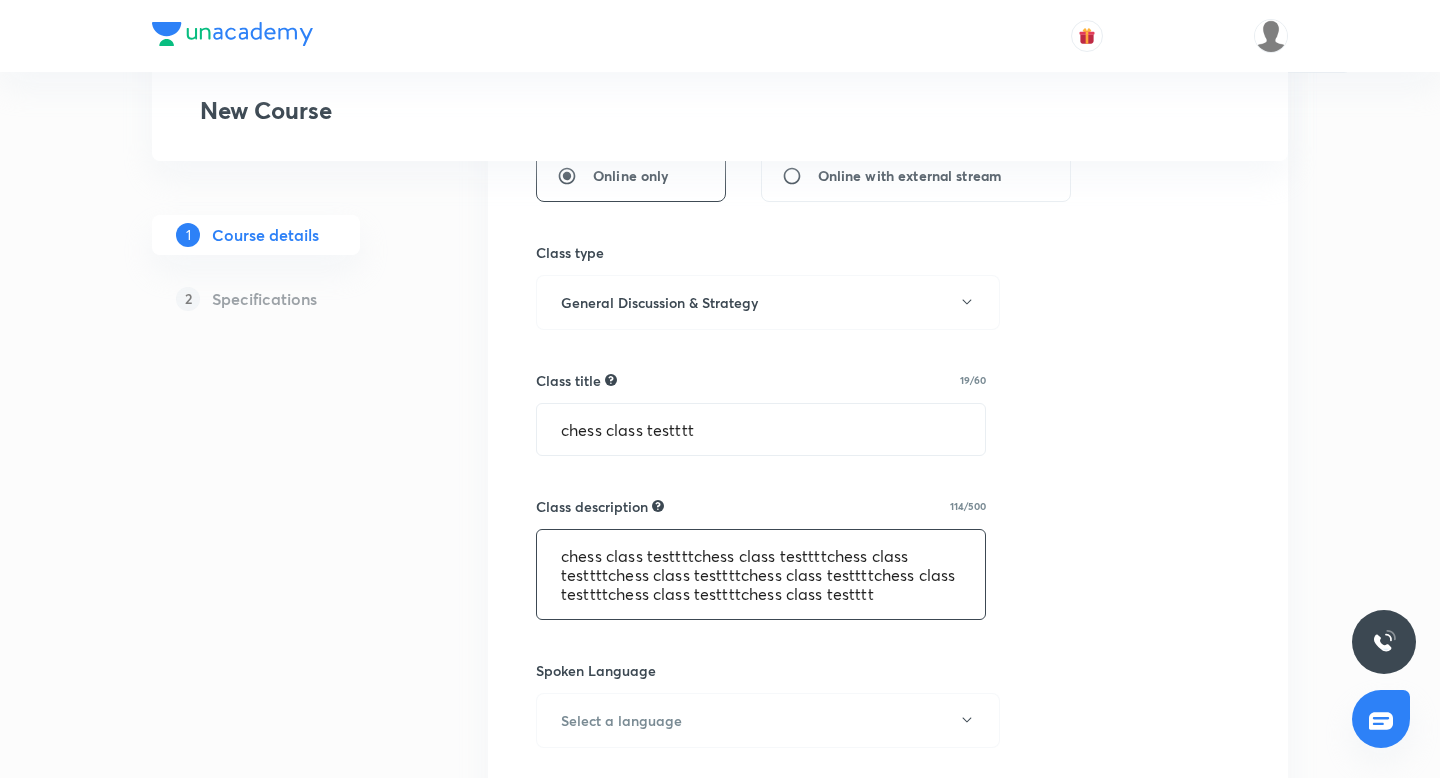 paste on "chess class testttt" 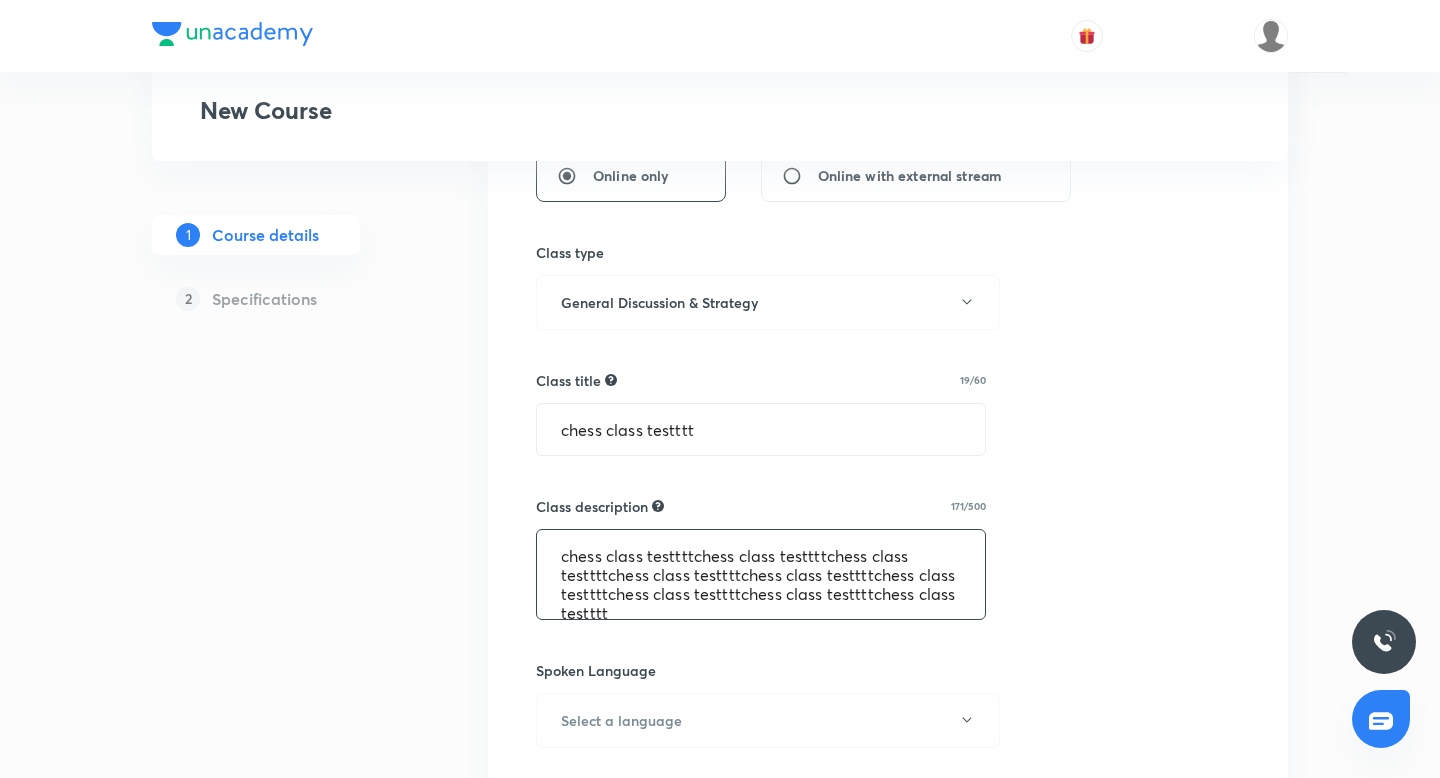 paste on "chess class testttt" 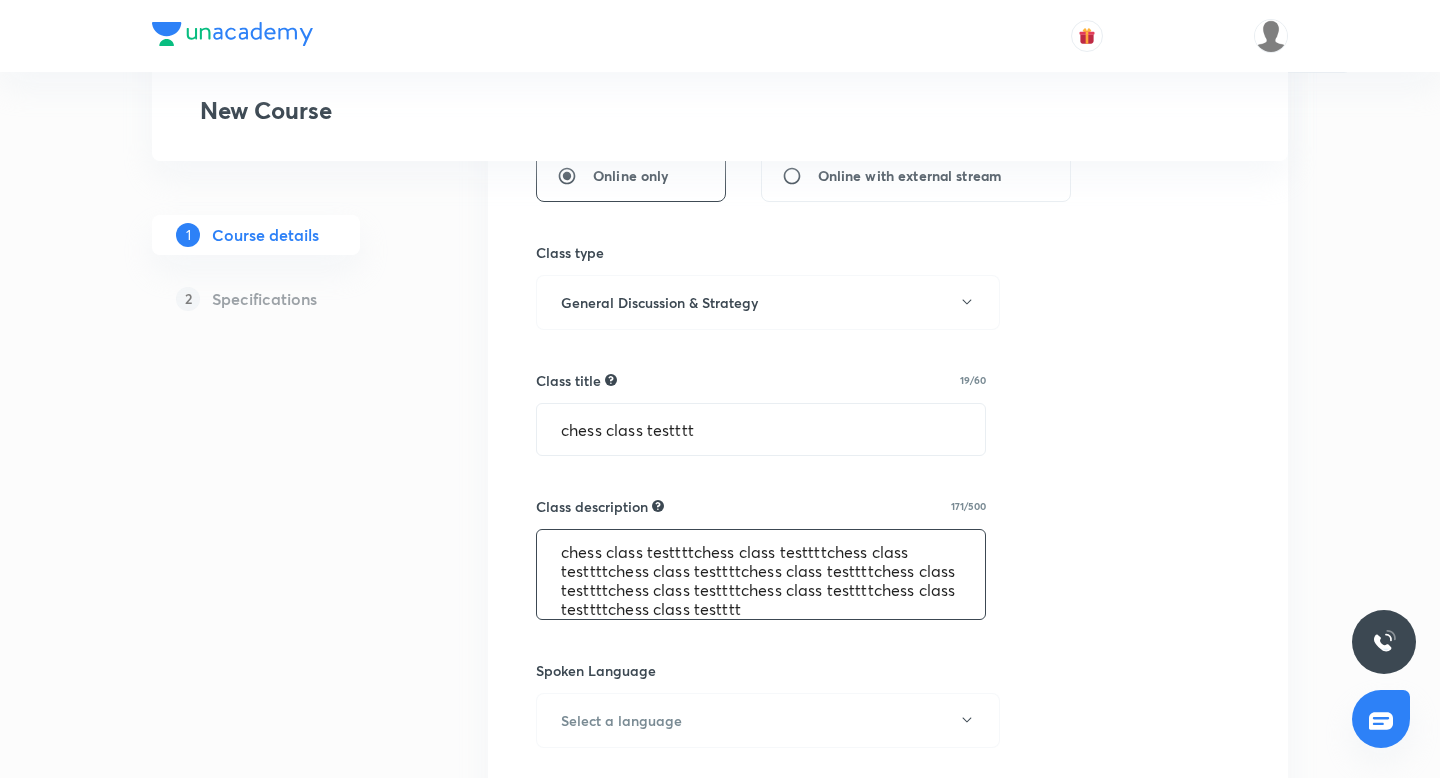 paste on "chess class testttt" 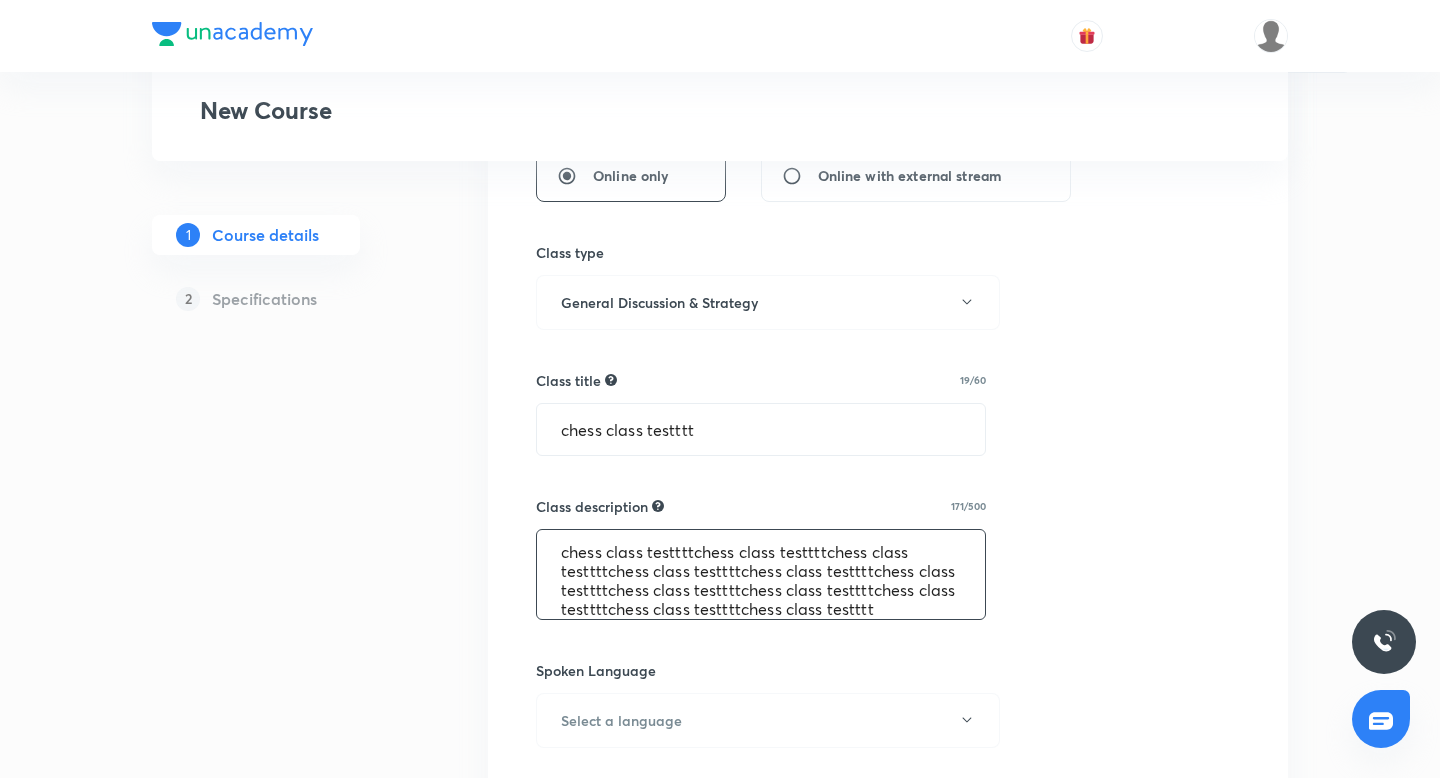 paste 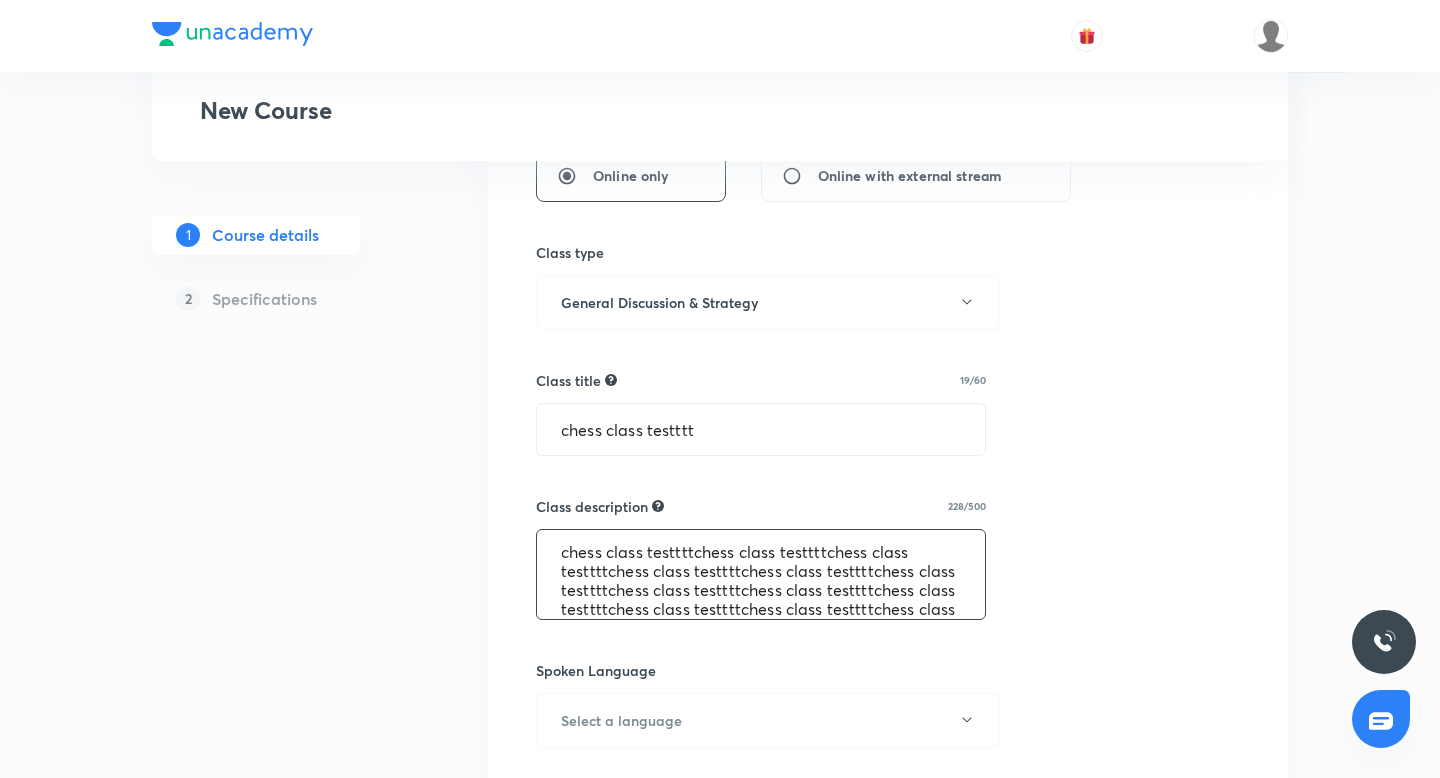 scroll, scrollTop: 23, scrollLeft: 0, axis: vertical 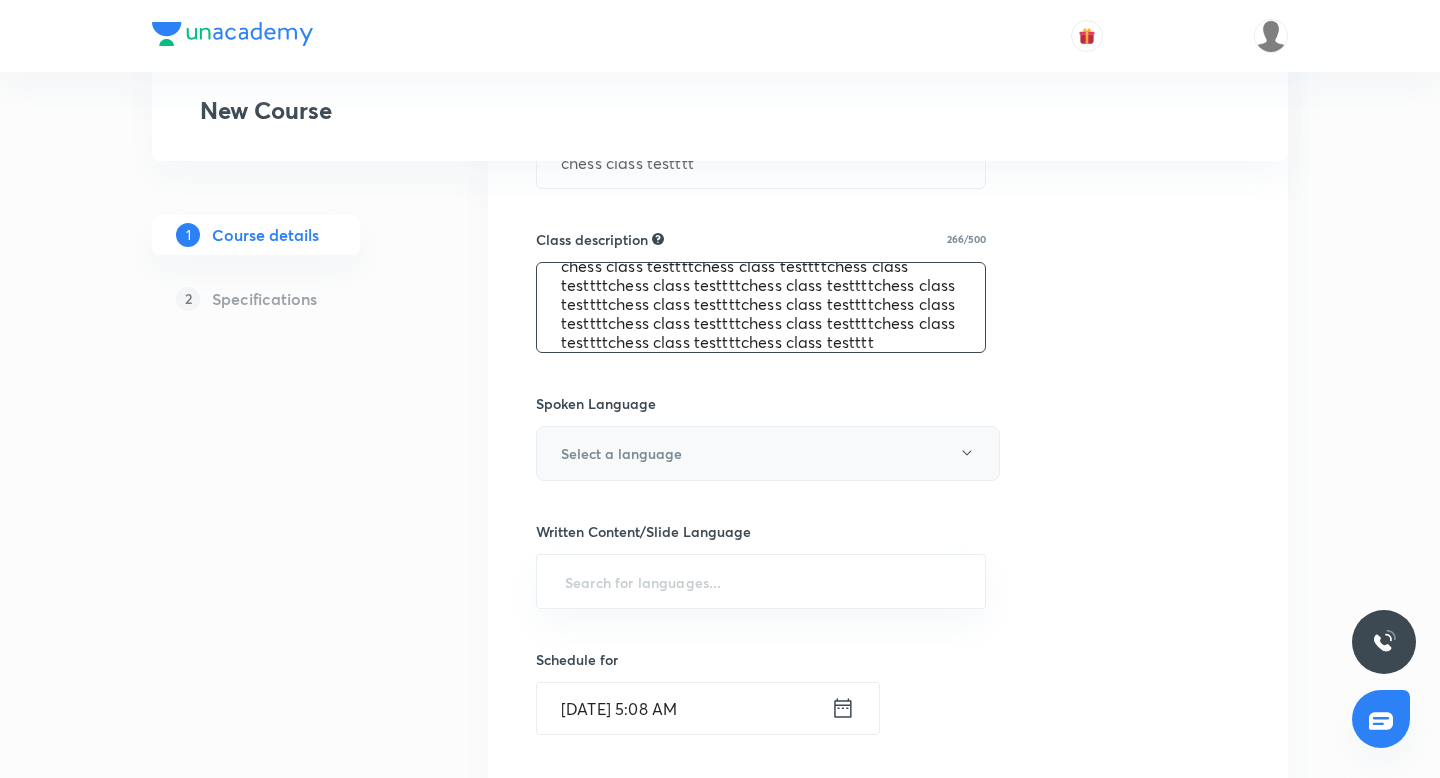 type on "chess class testtttchess class testtttchess class testtttchess class testtttchess class testtttchess class testtttchess class testtttchess class testtttchess class testtttchess class testtttchess class testtttchess class testtttchess class testtttchess class testttt" 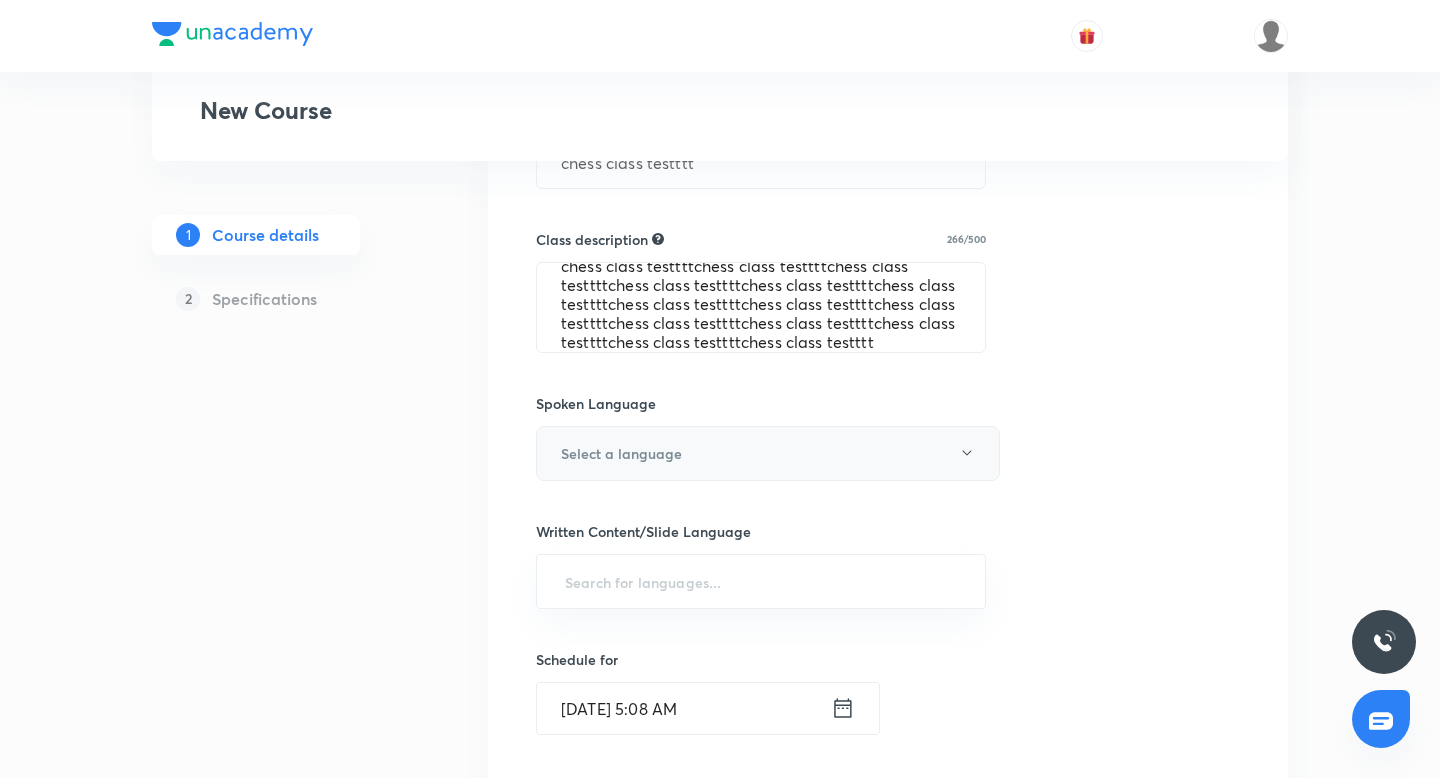 click on "Select a language" at bounding box center [768, 453] 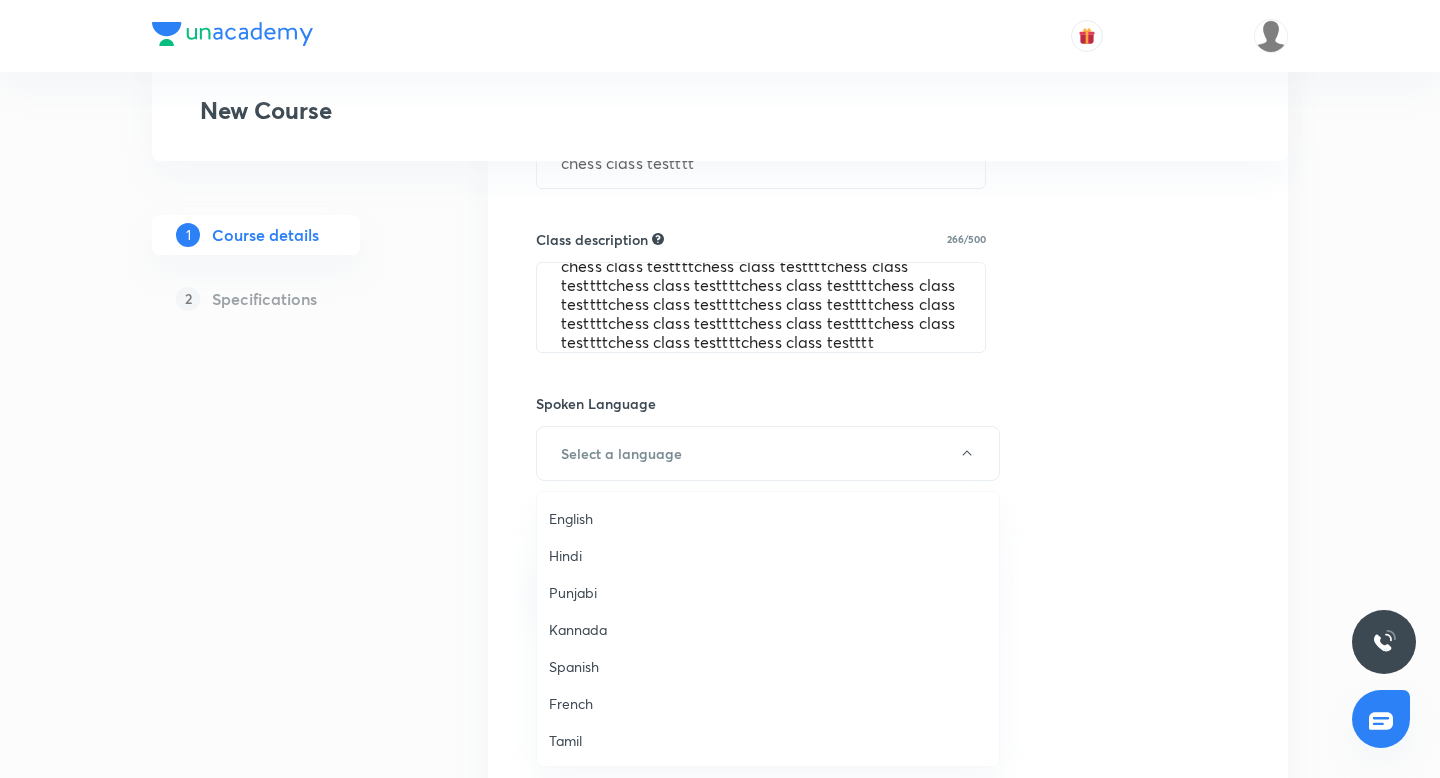 click at bounding box center (720, 389) 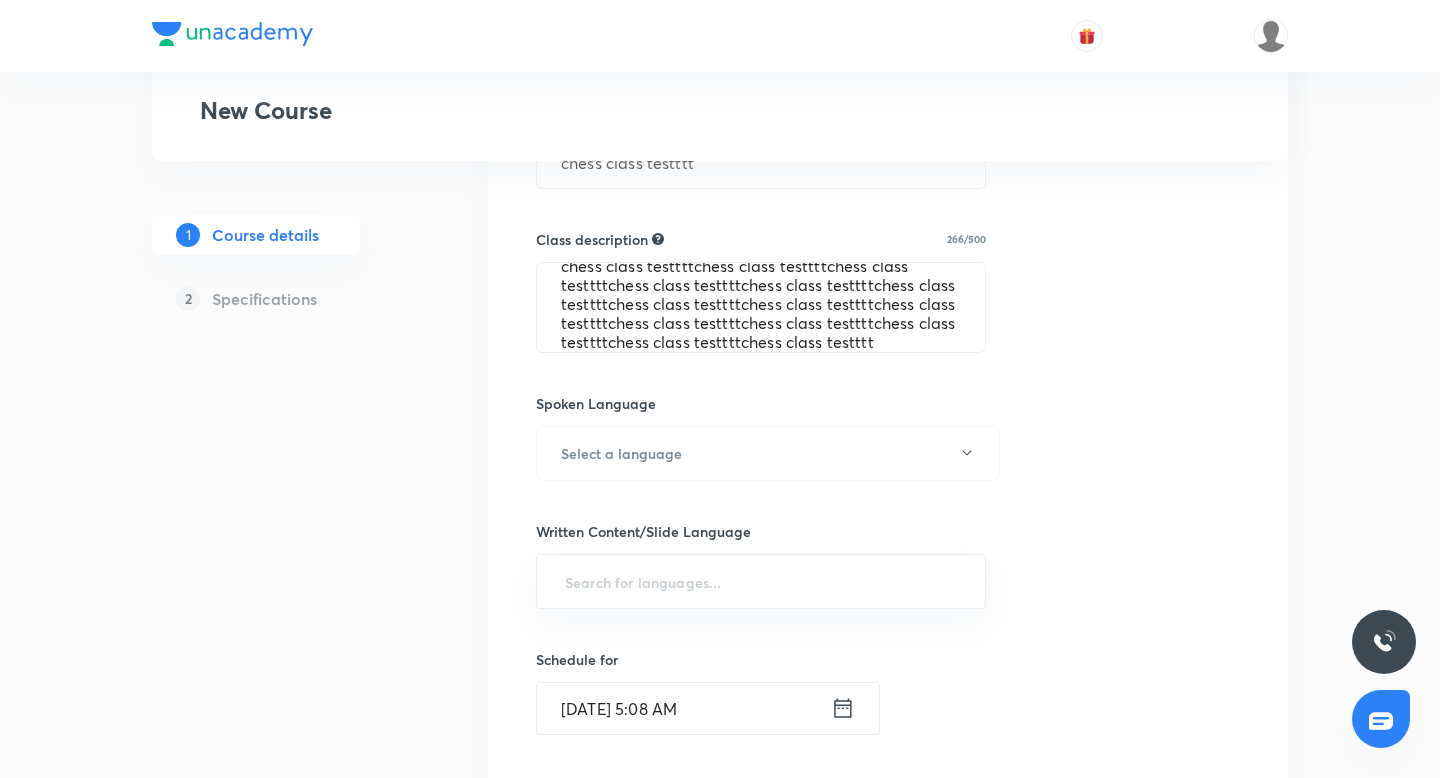 click on "Select a goal Chess ​ Class type Live Recorded Course type Online only Online with external stream Class type General Discussion & Strategy Class title 19/60 chess class testttt ​ Class description 266/500 chess class testtttchess class testtttchess class testtttchess class testtttchess class testtttchess class testtttchess class testtttchess class testtttchess class testtttchess class testtttchess class testtttchess class testtttchess class testtttchess class testttt ​ Spoken Language Select a language Written Content/Slide Language ​ Schedule for Jul 29, 2025, 5:08 AM ​ Duration (in minutes) ​ Educators ​ Visible From Jul 31, 2025, 1:34 AM ​ Save & continue" at bounding box center (888, 385) 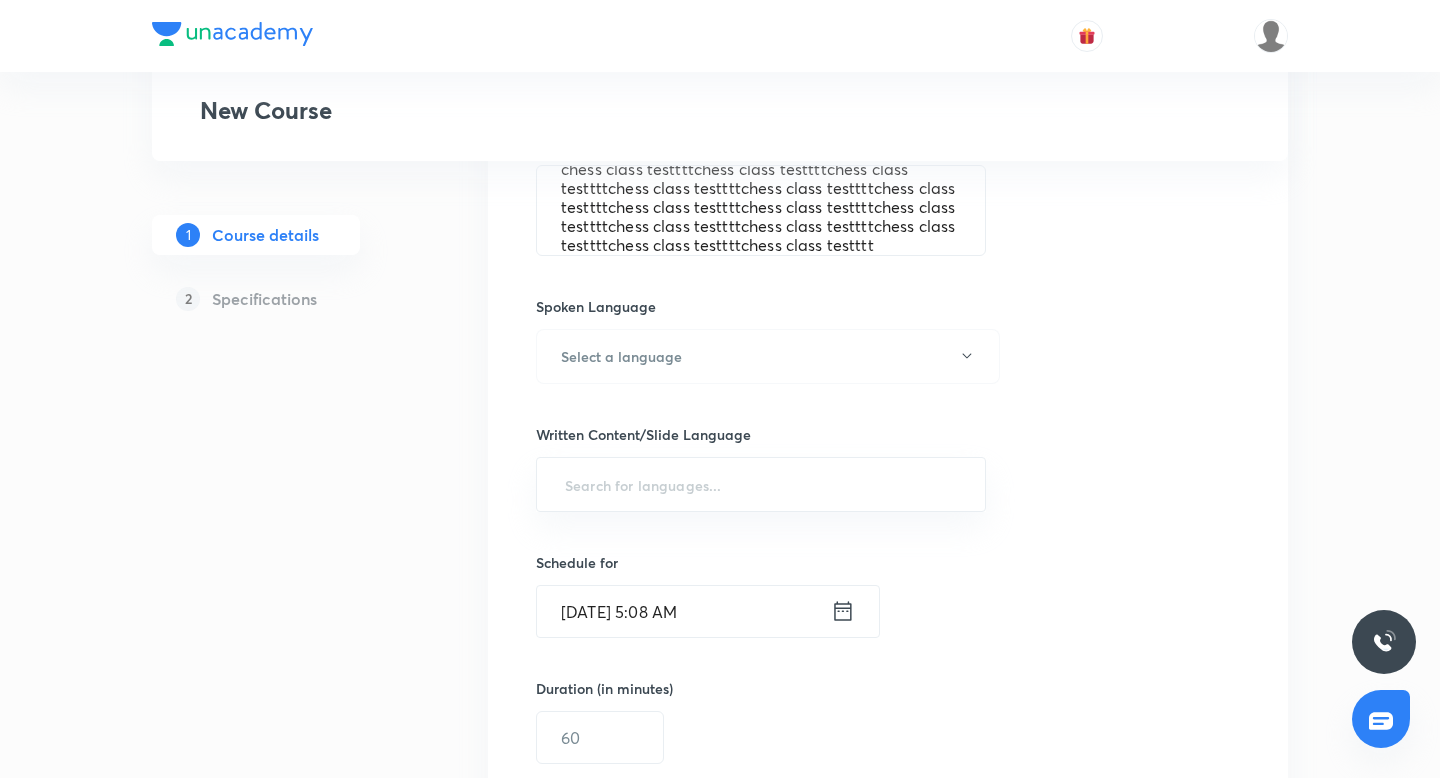 scroll, scrollTop: 894, scrollLeft: 0, axis: vertical 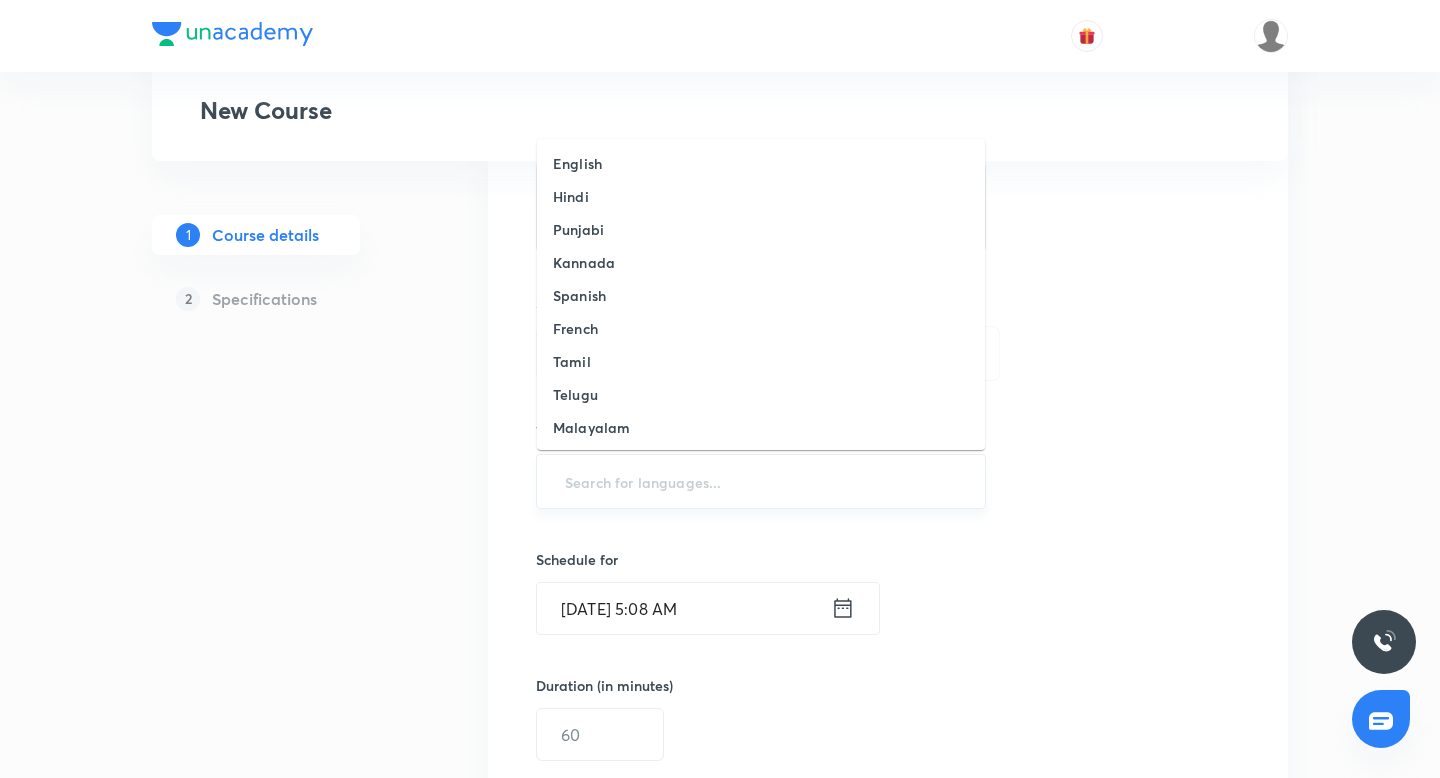 click at bounding box center (761, 481) 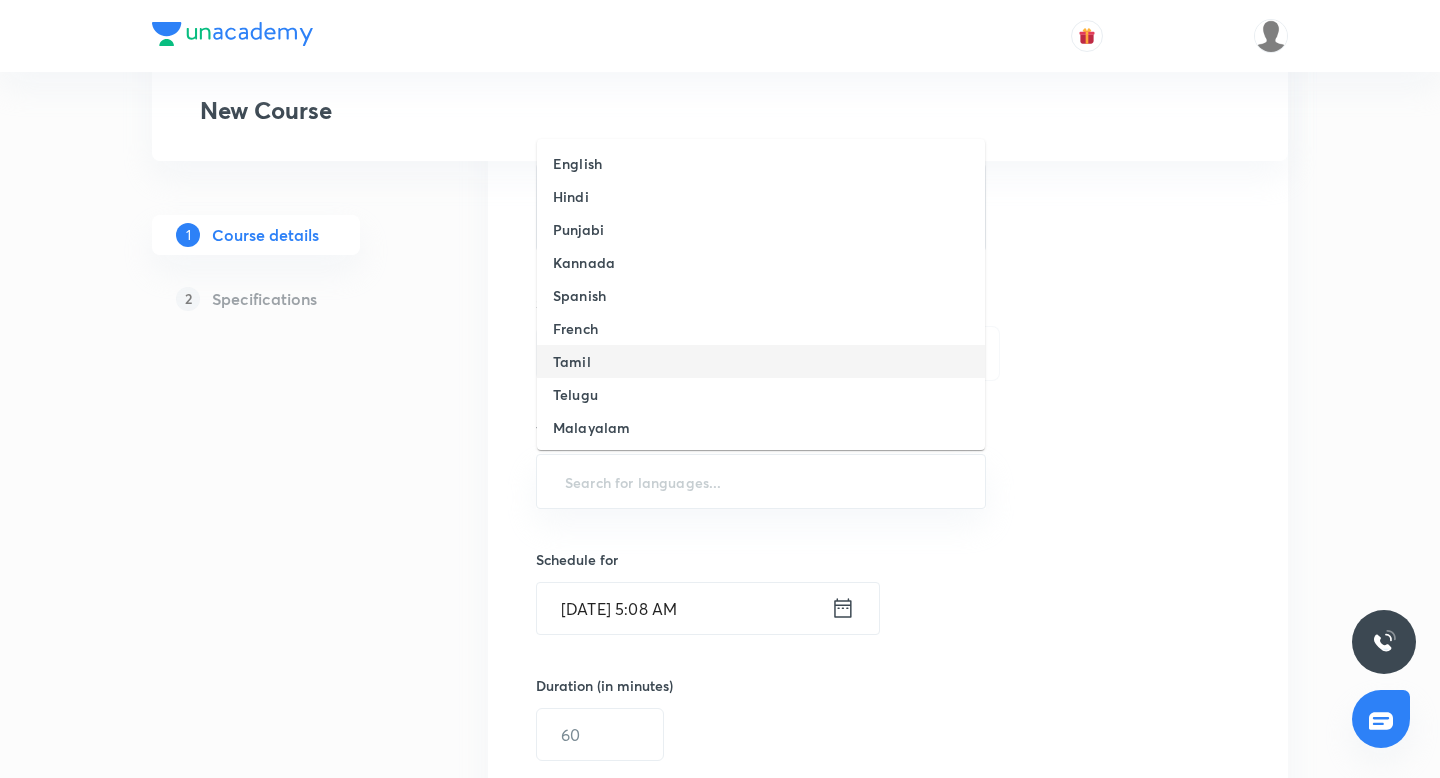 click on "Tamil" at bounding box center (761, 361) 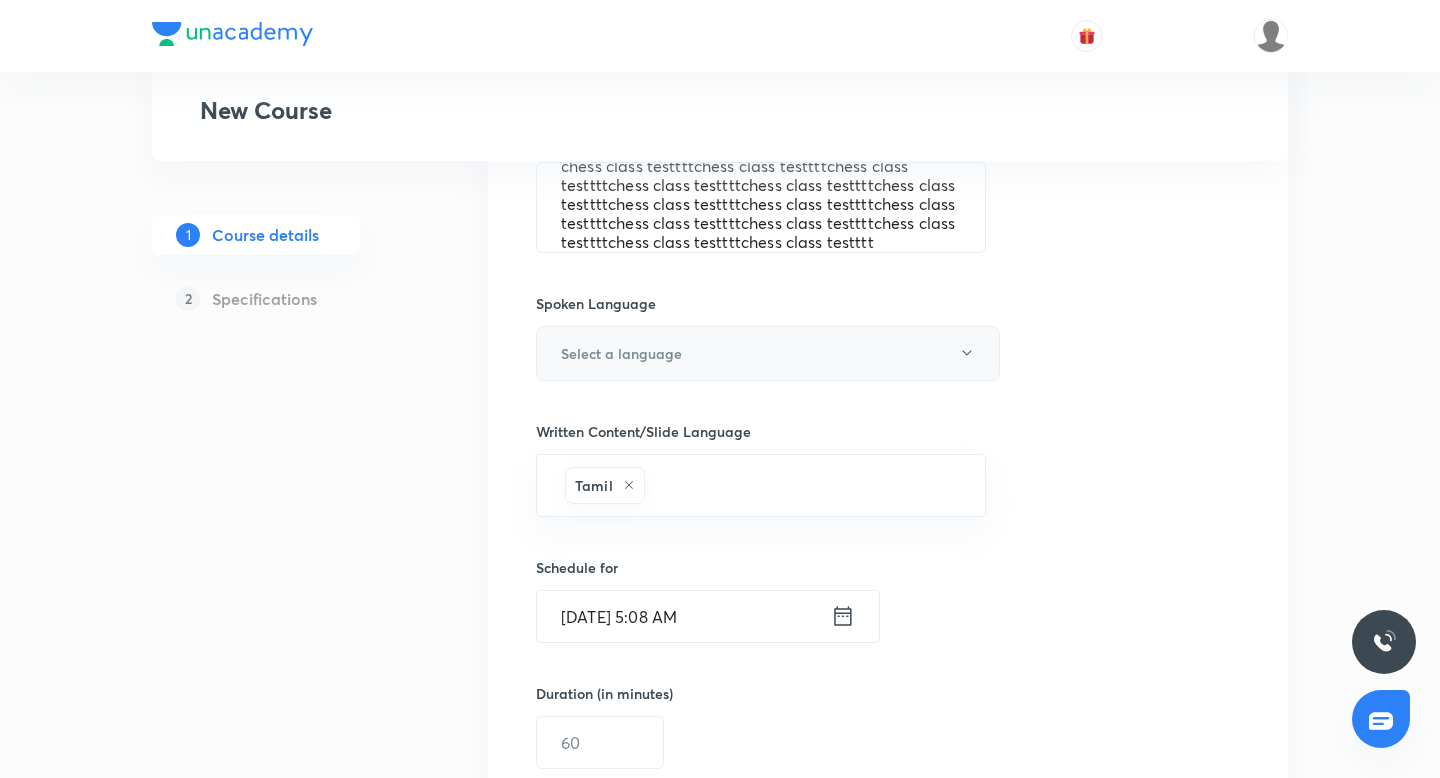 click on "Select a language" at bounding box center [768, 353] 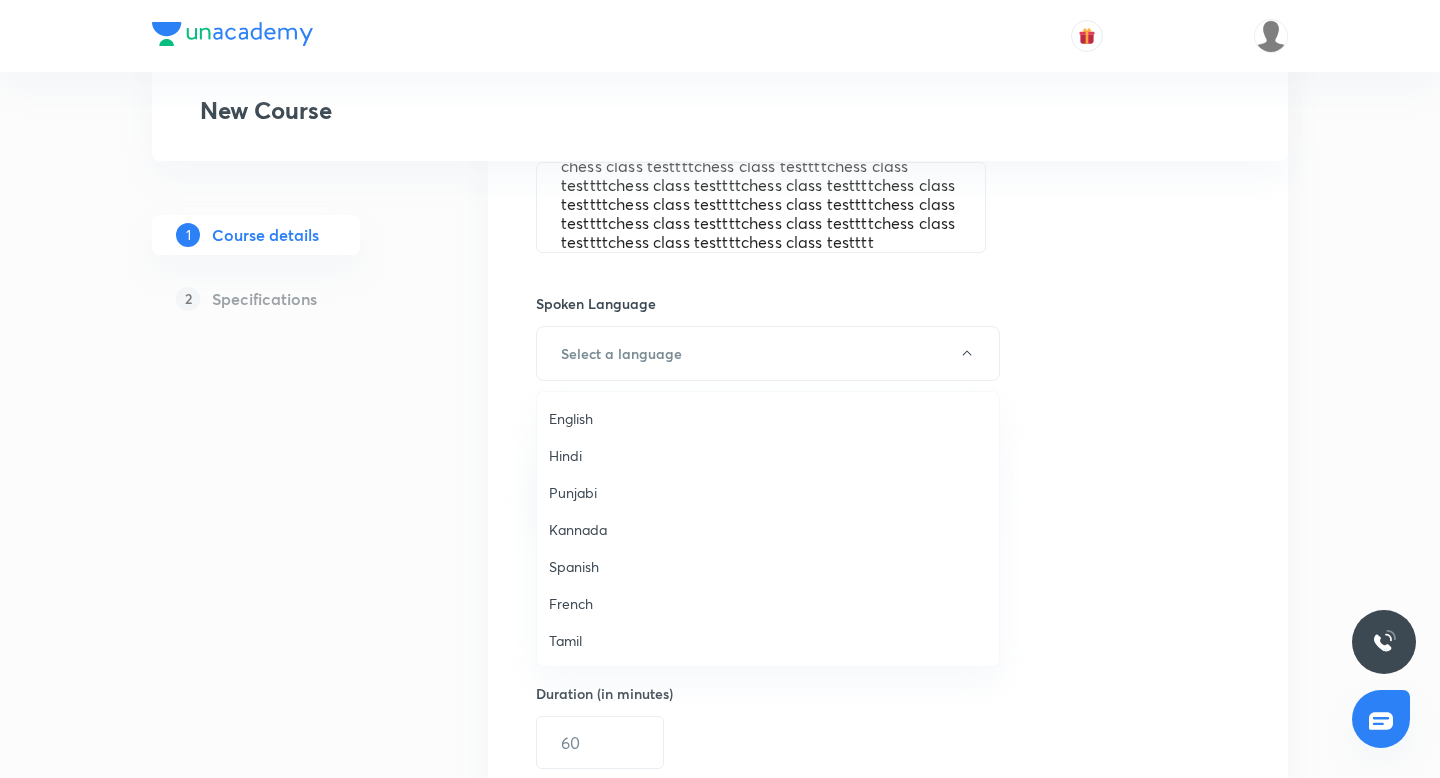 click on "Hindi" at bounding box center [768, 455] 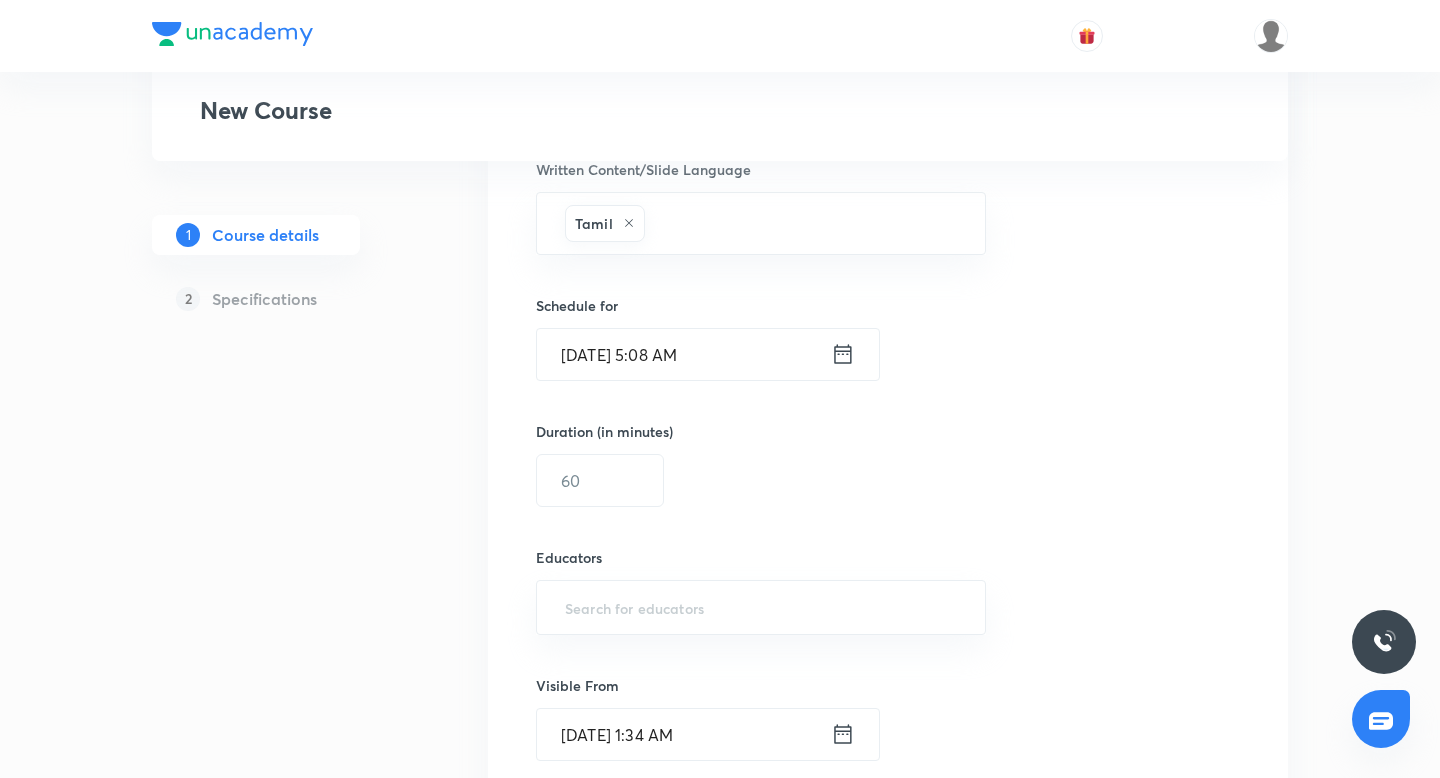 scroll, scrollTop: 1170, scrollLeft: 0, axis: vertical 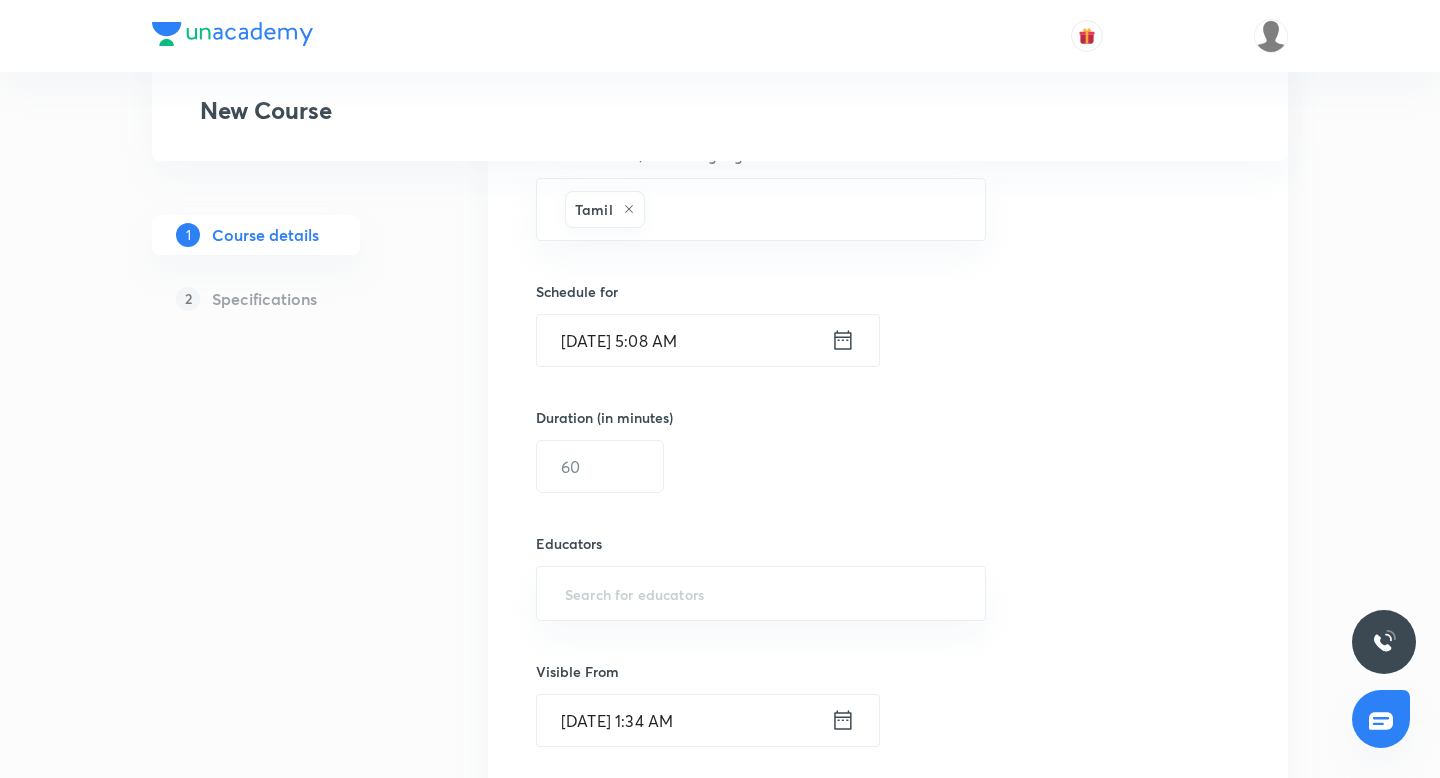 click 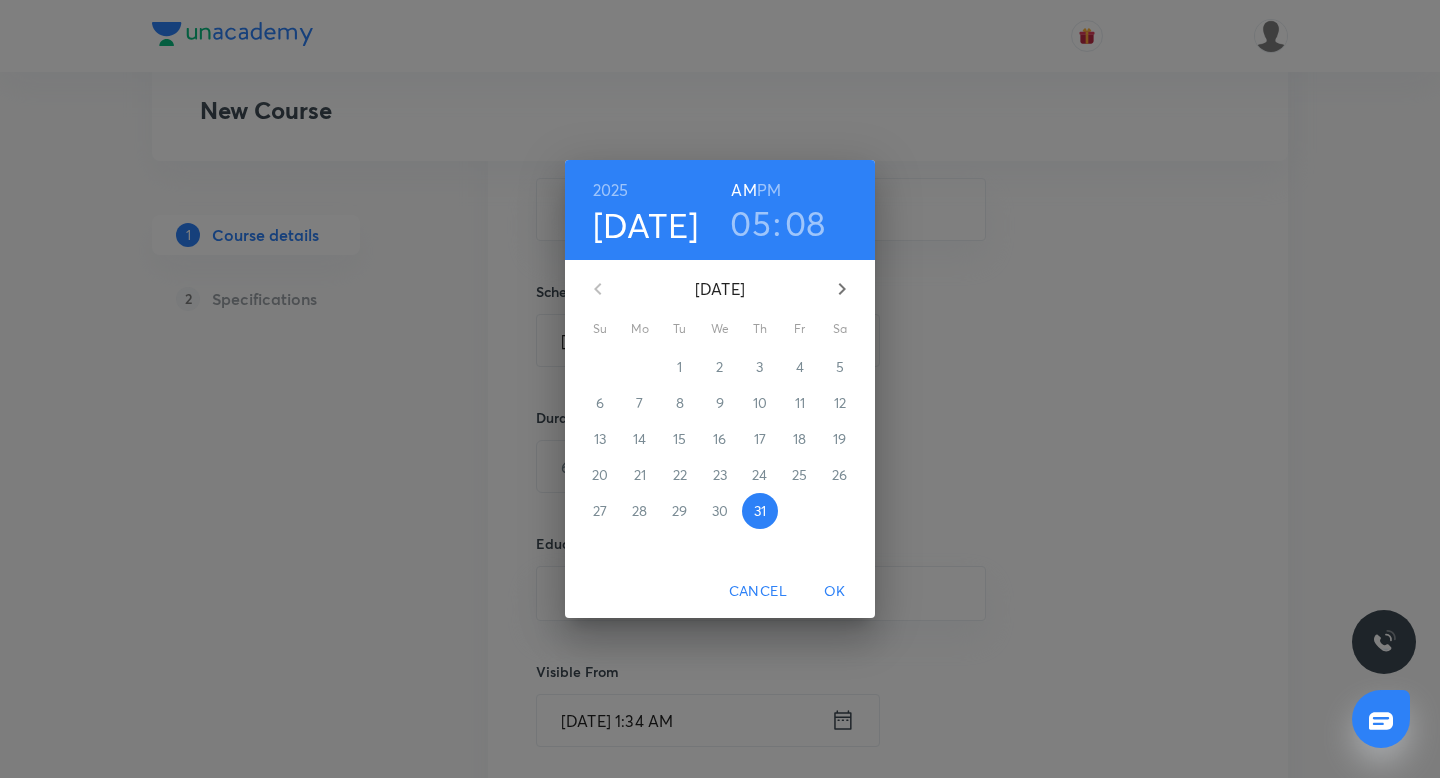 click on "PM" at bounding box center (769, 190) 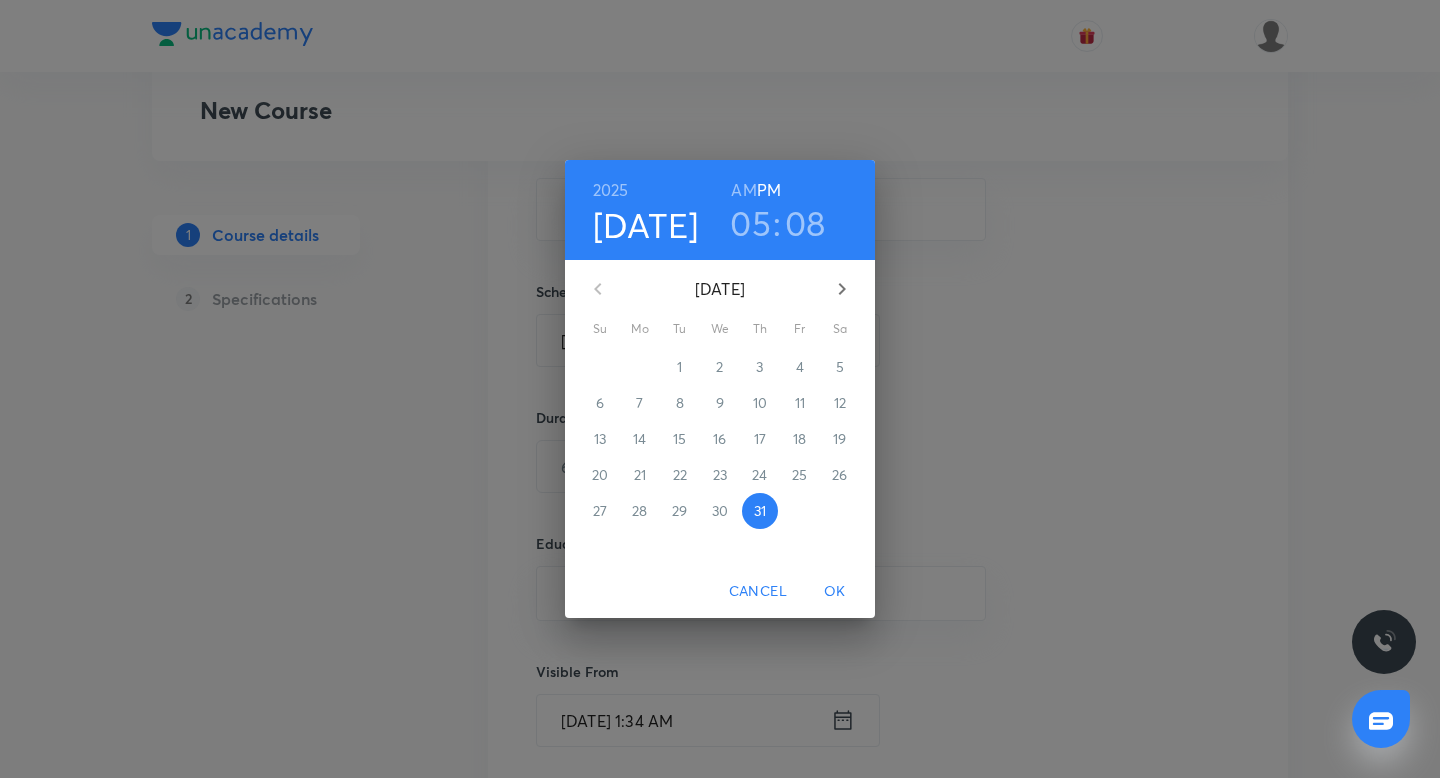 click on "05" at bounding box center [750, 223] 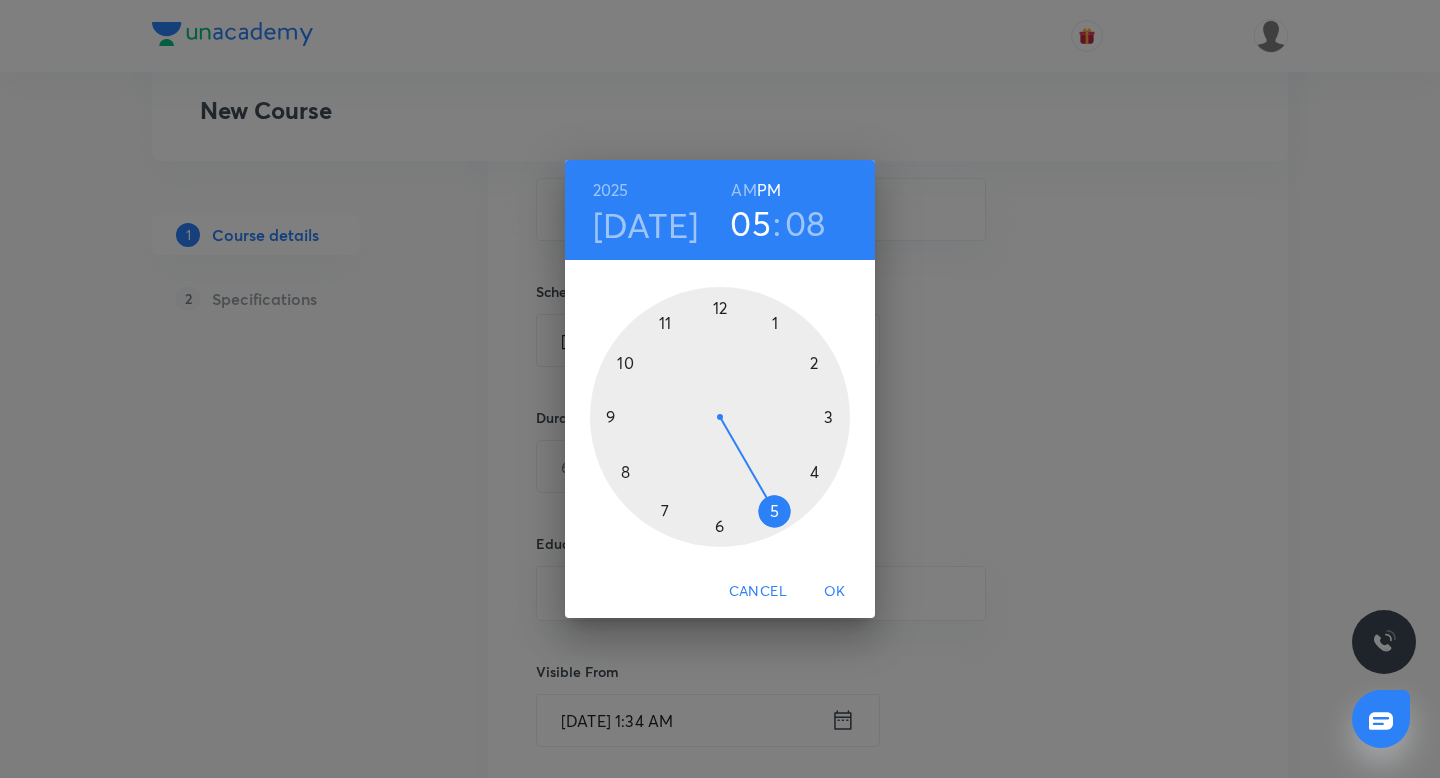click at bounding box center (720, 417) 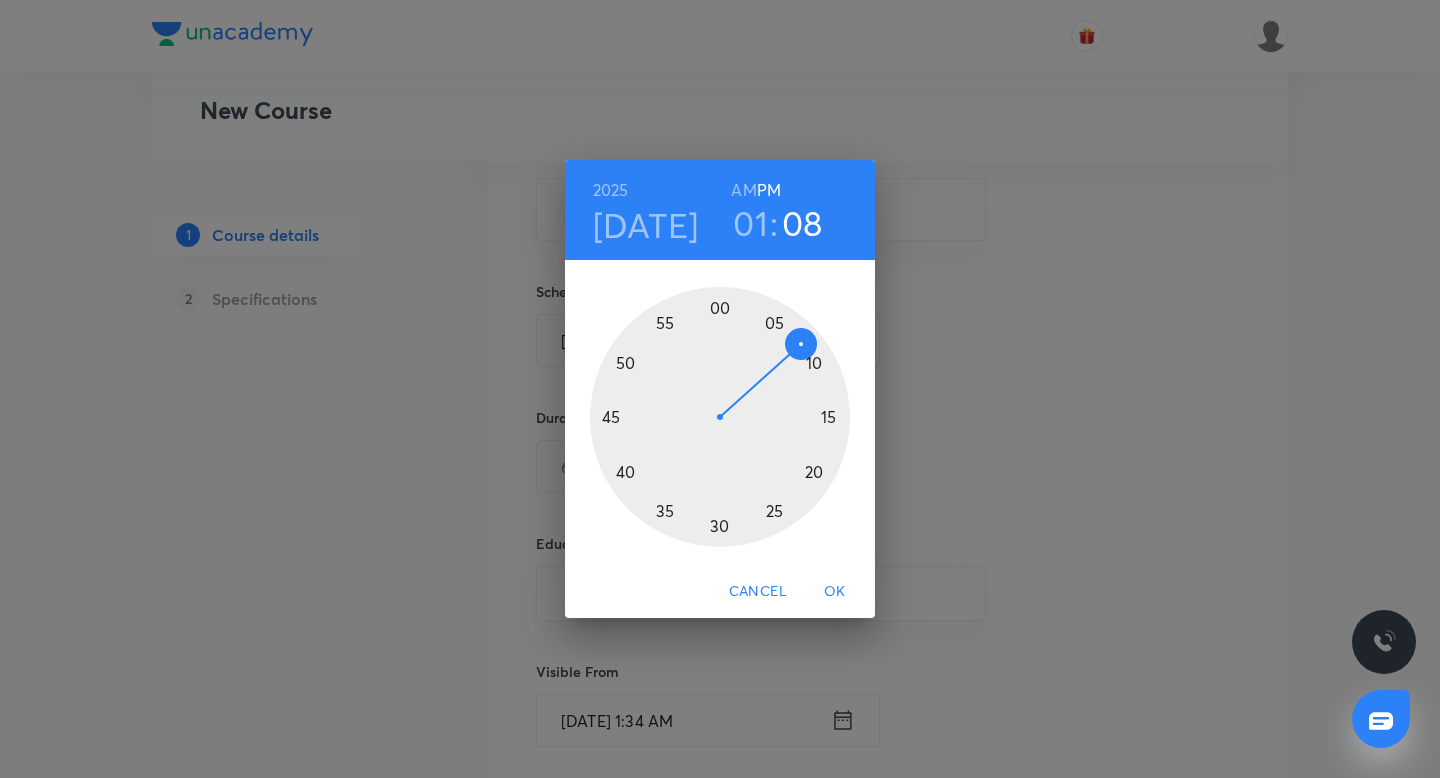 click at bounding box center (720, 417) 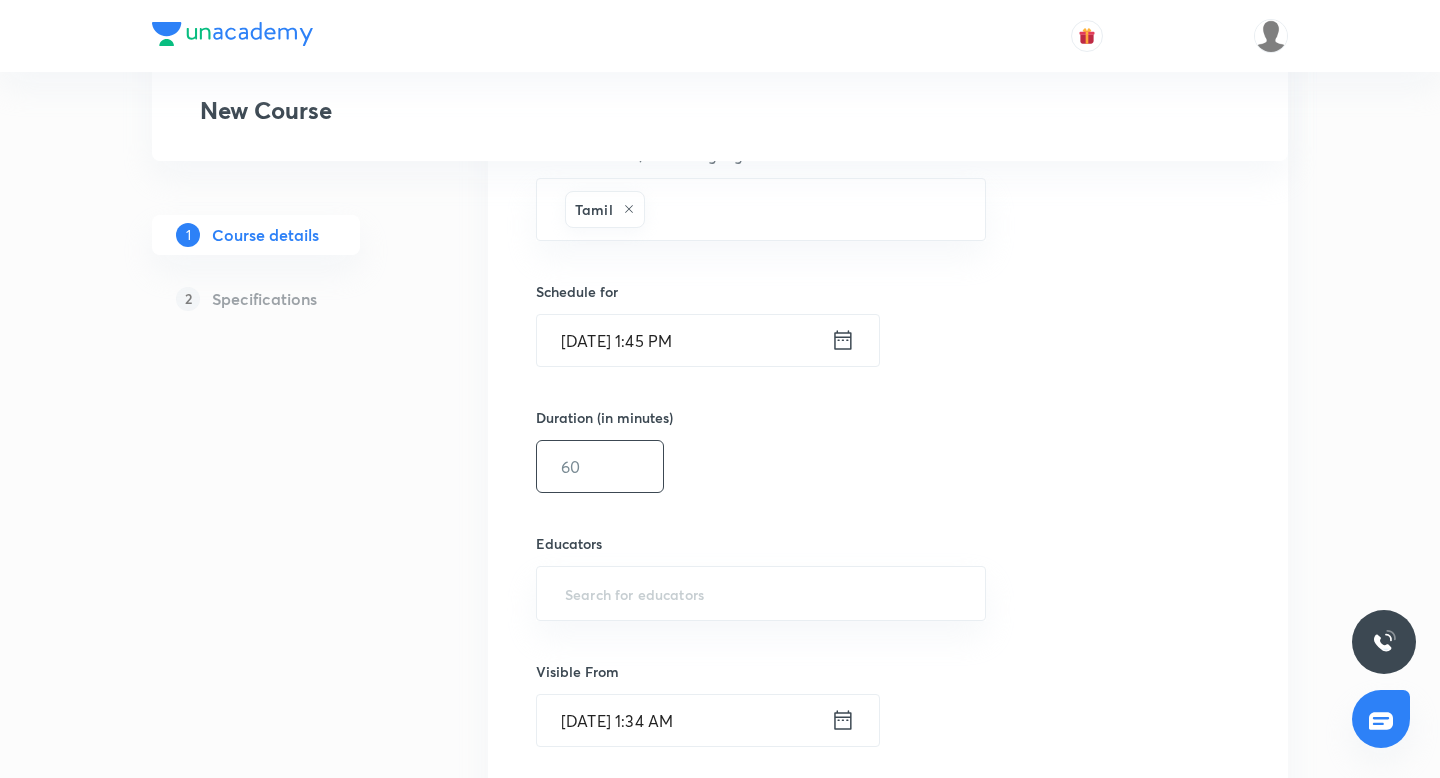 click at bounding box center [600, 466] 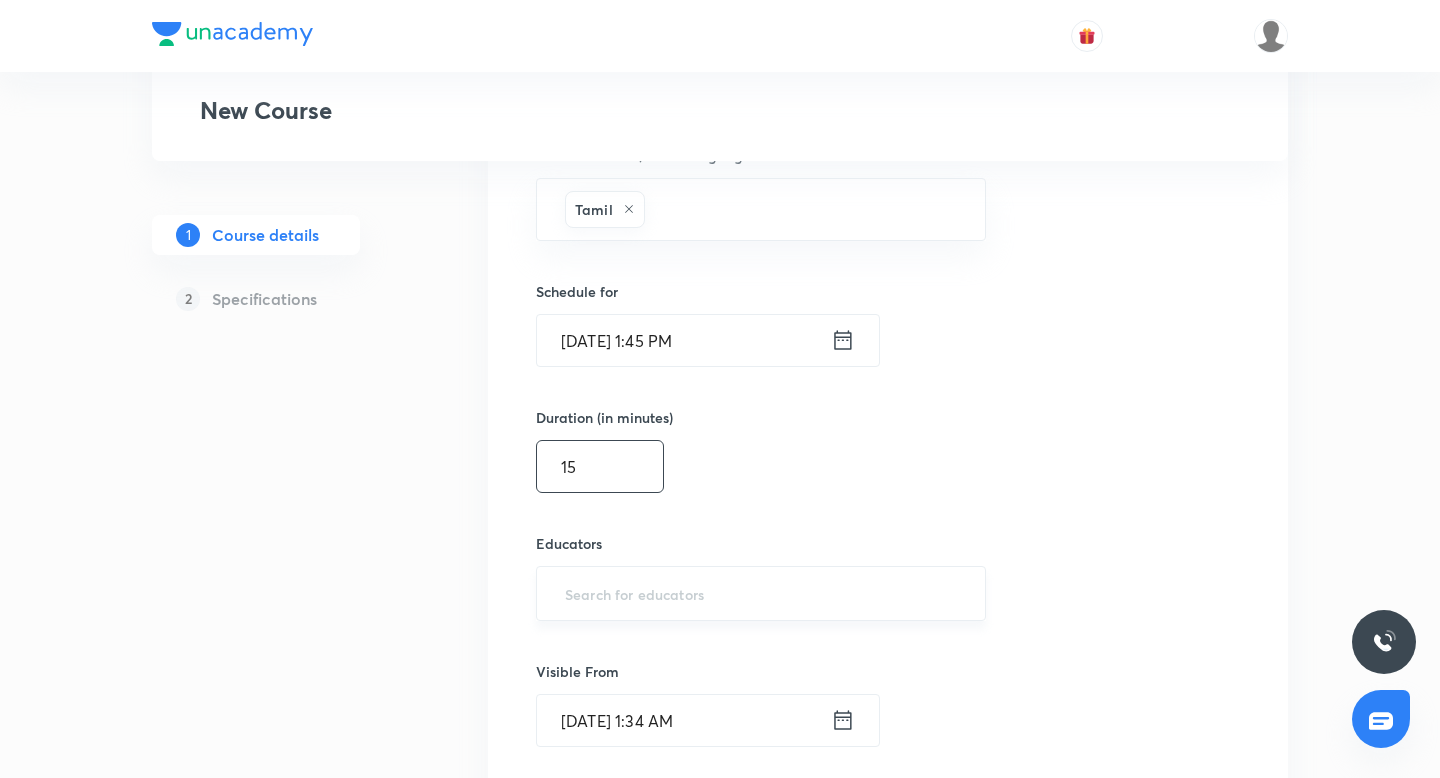 type on "15" 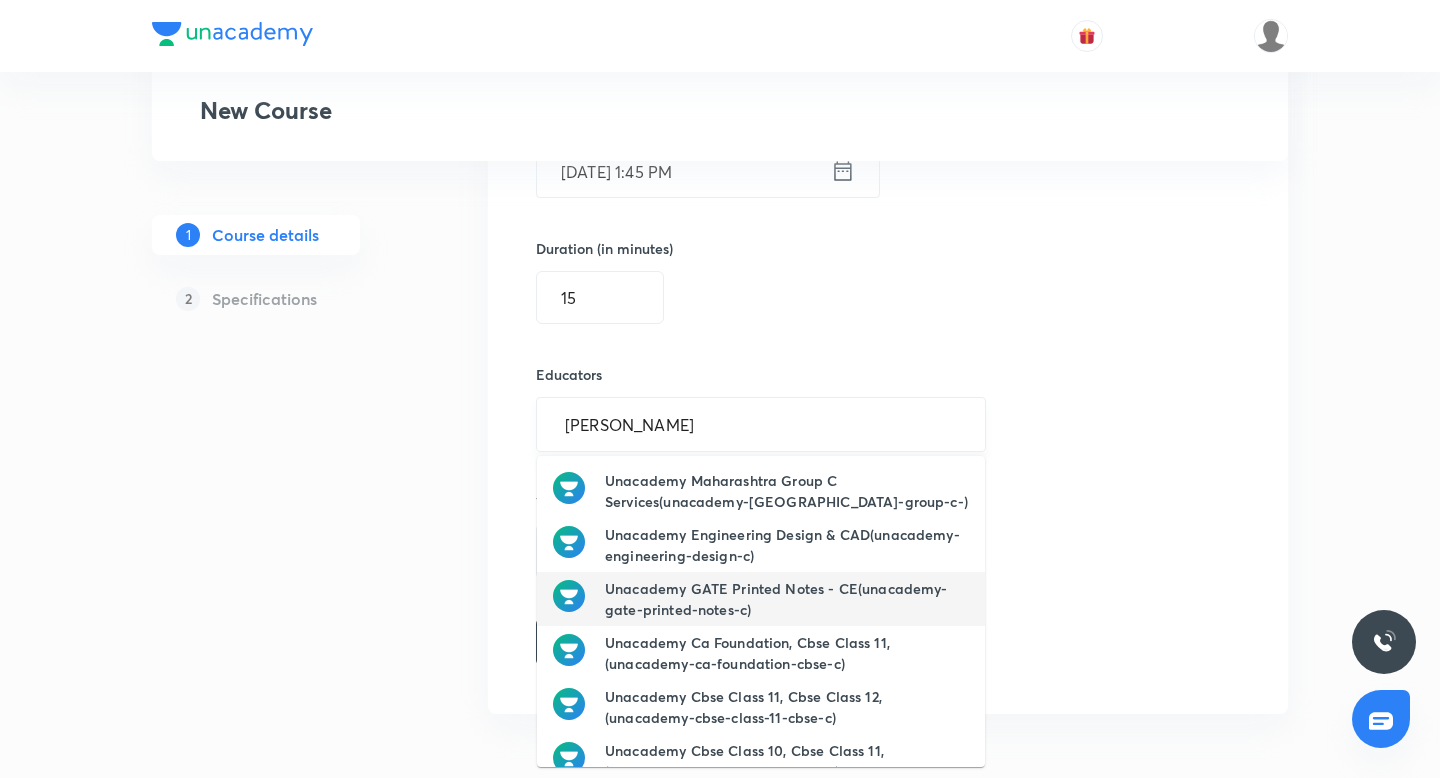 scroll, scrollTop: 1338, scrollLeft: 0, axis: vertical 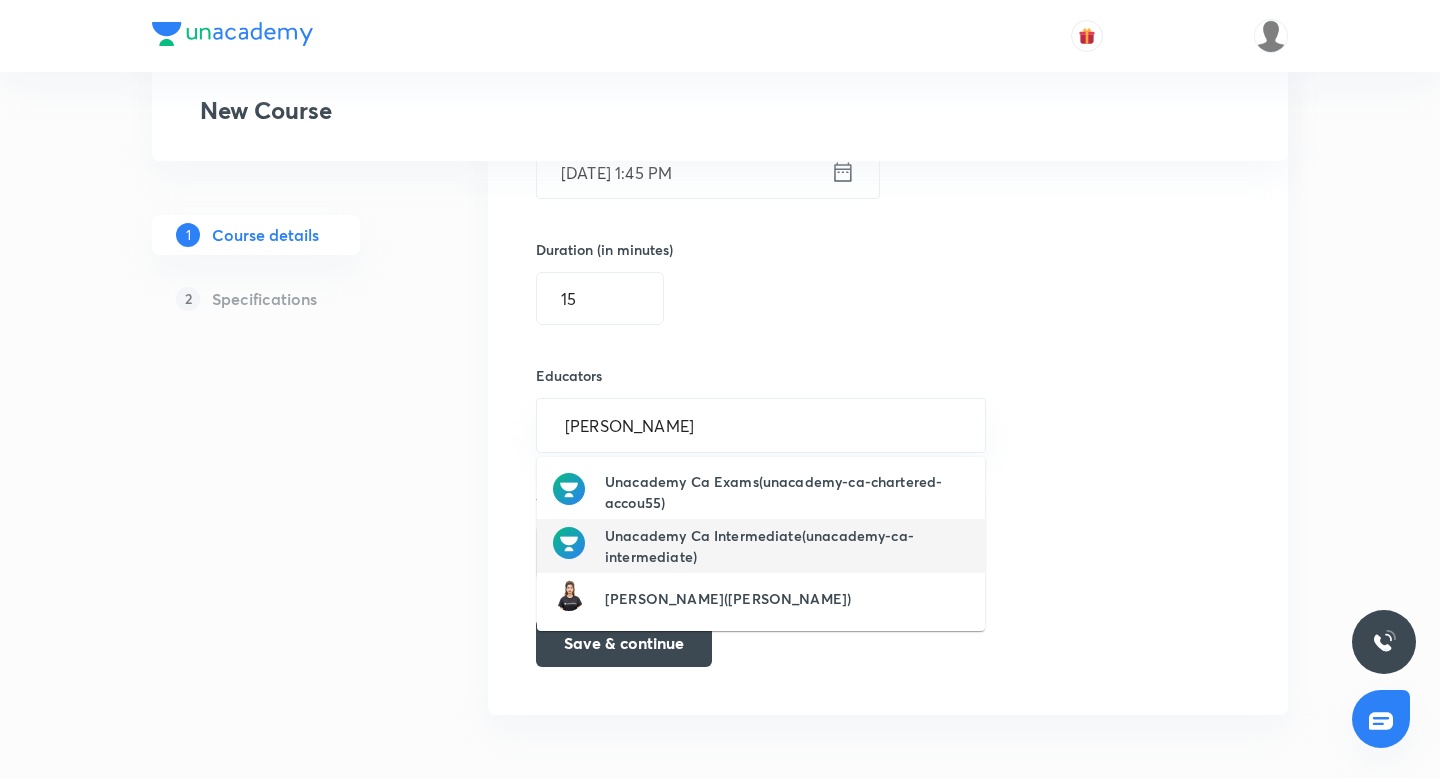 type on "chayan" 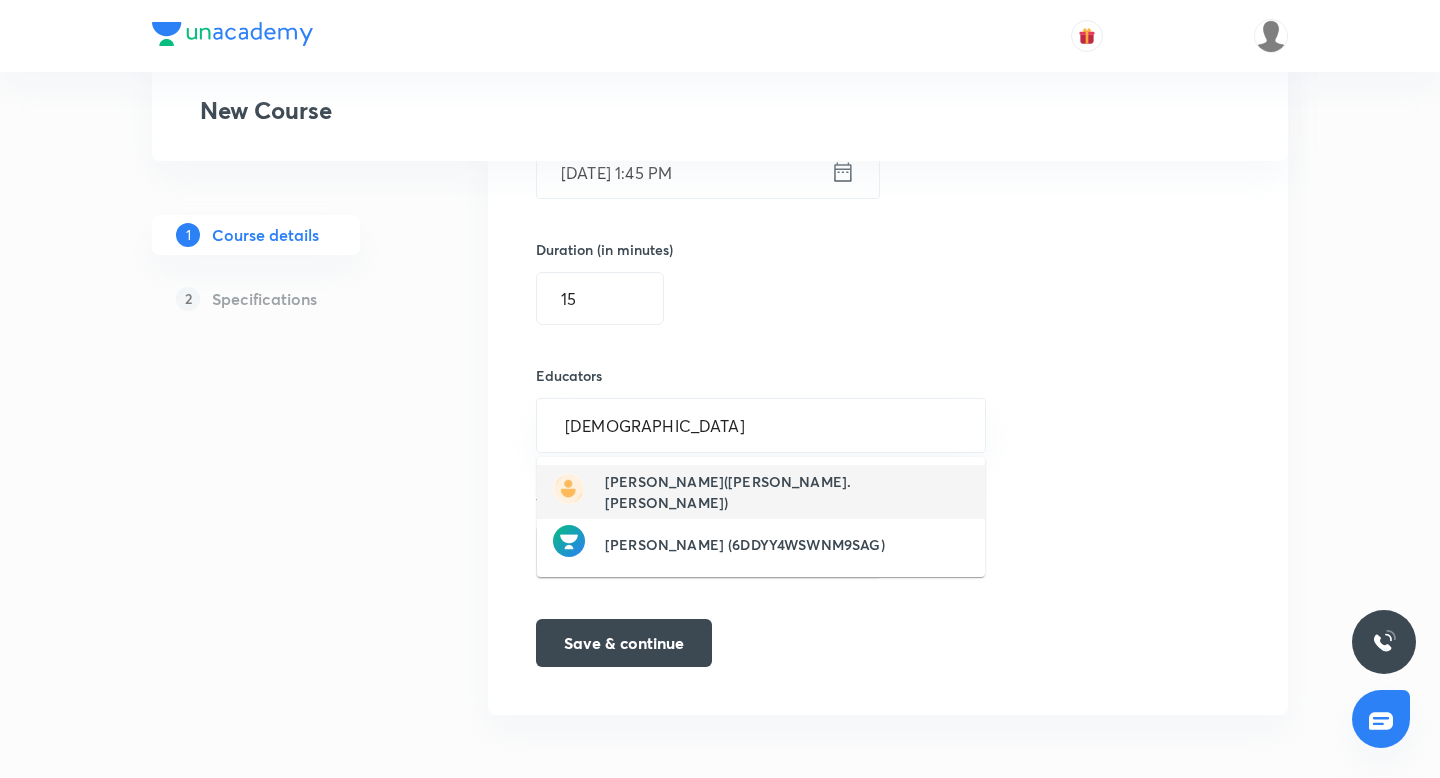 click on "Chayan Mehta(chayan.mehta)" at bounding box center (787, 492) 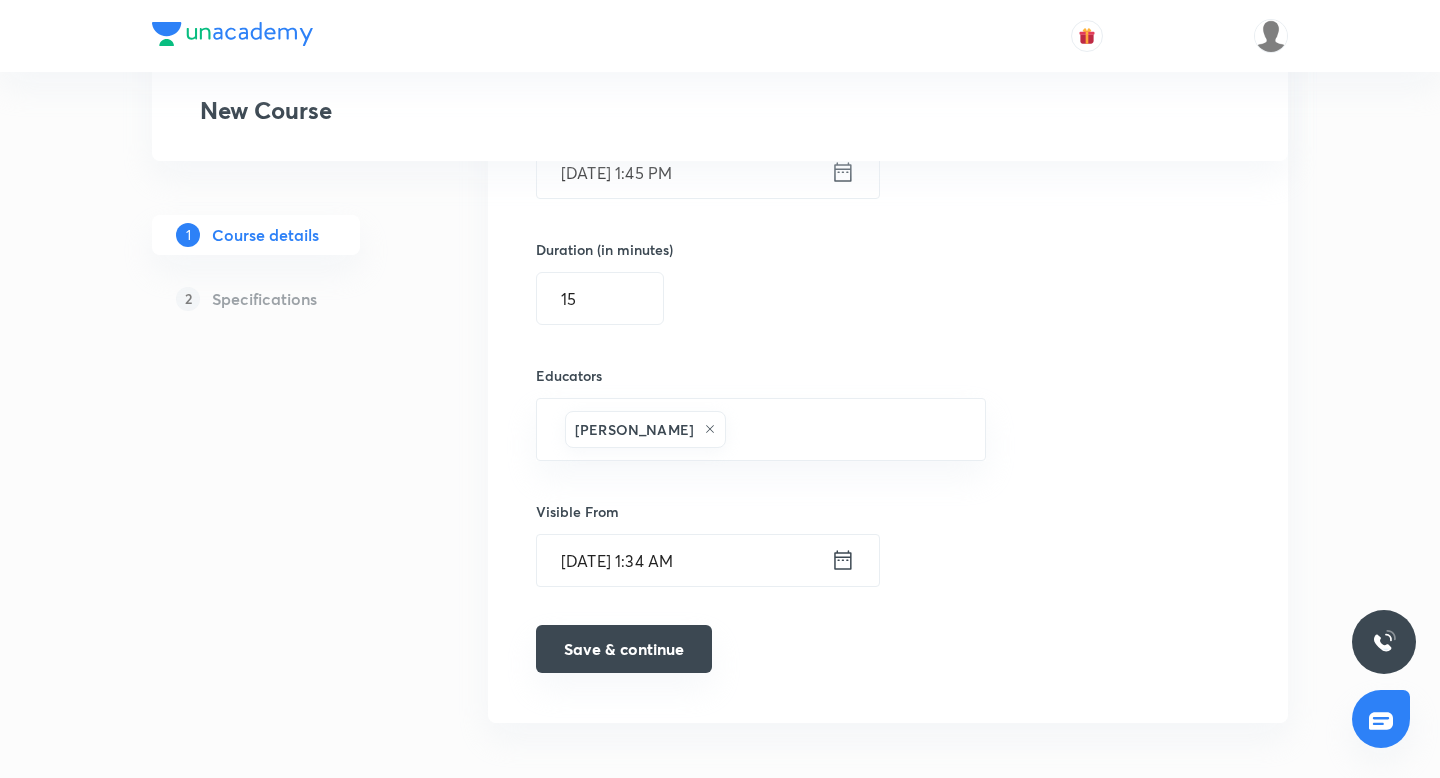 click on "Save & continue" at bounding box center (624, 649) 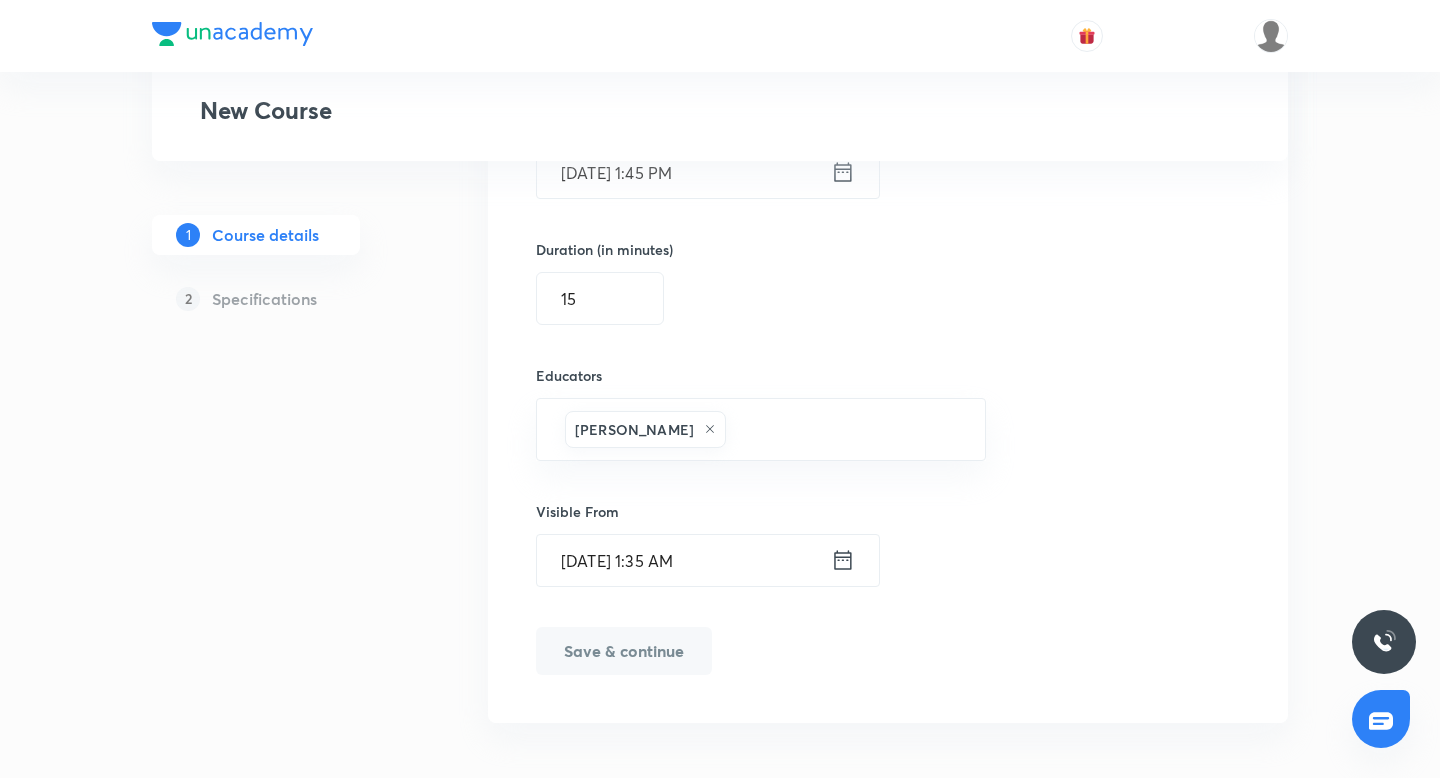 type on "Chess class testttt" 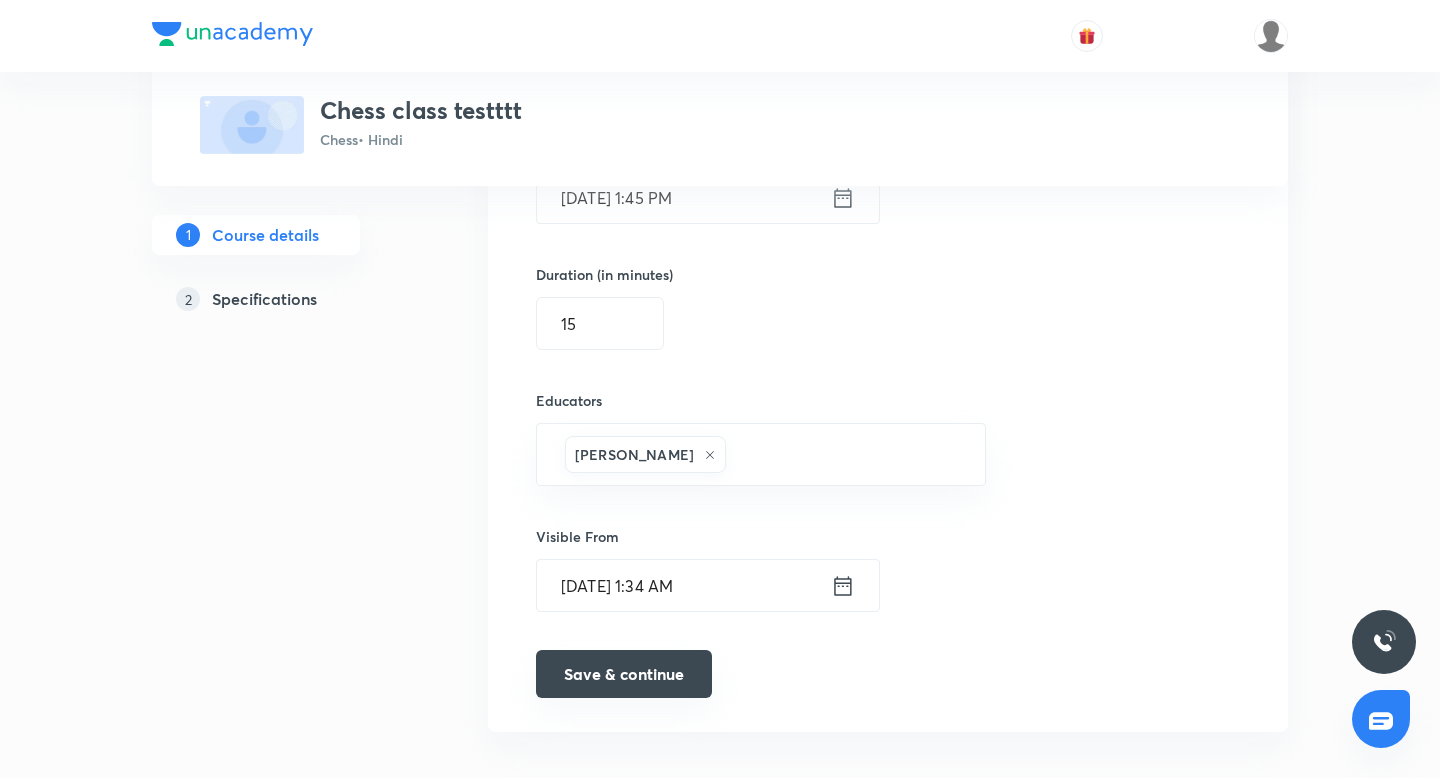scroll, scrollTop: 1356, scrollLeft: 0, axis: vertical 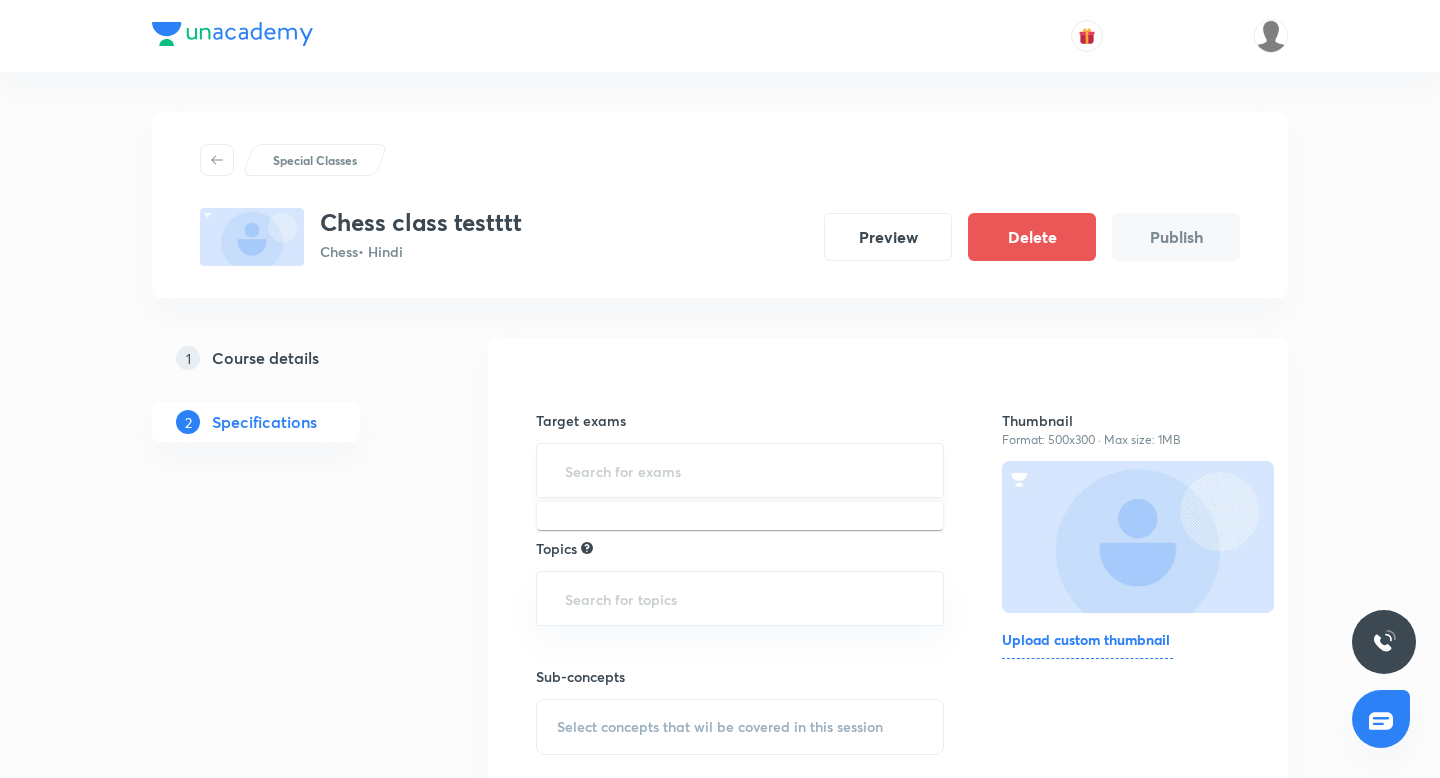 click at bounding box center (740, 470) 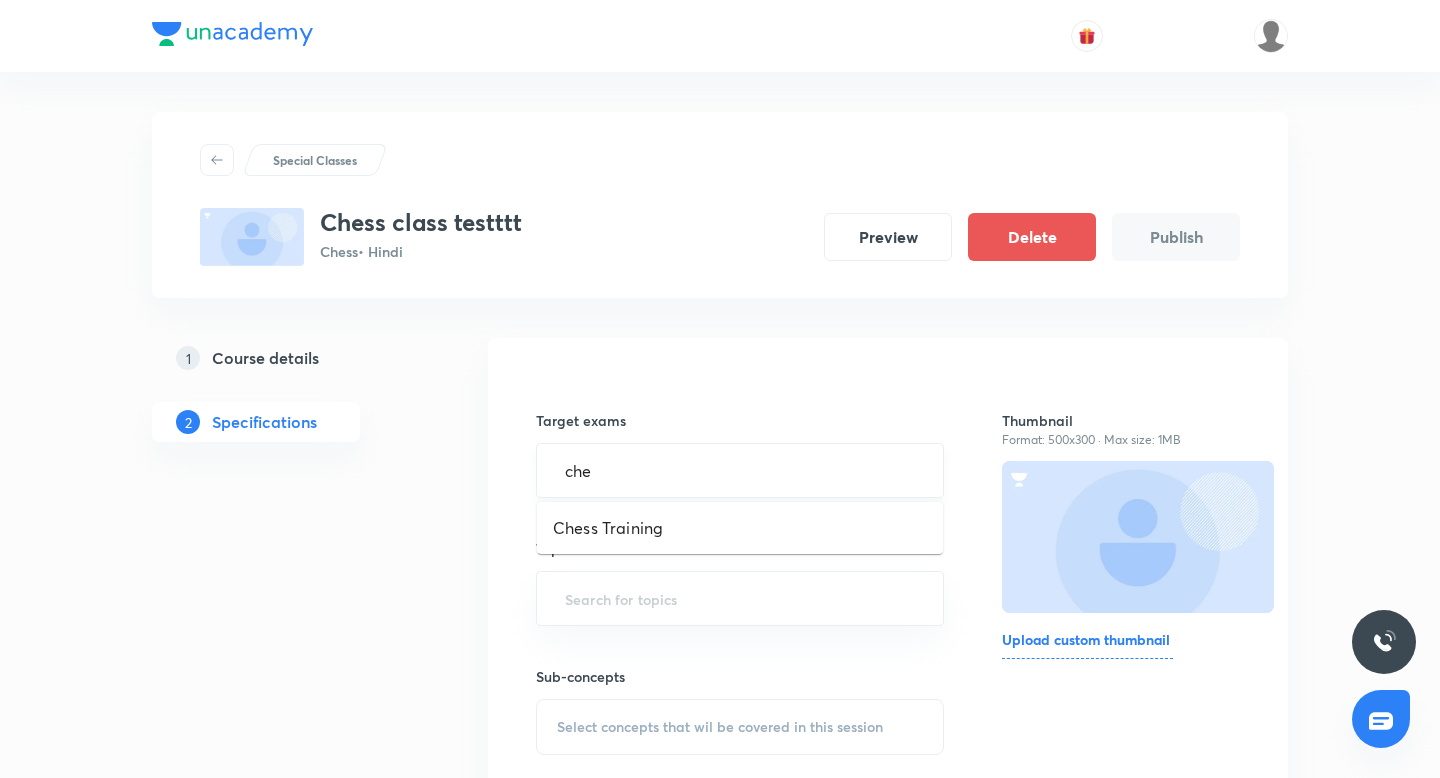 type on "ches" 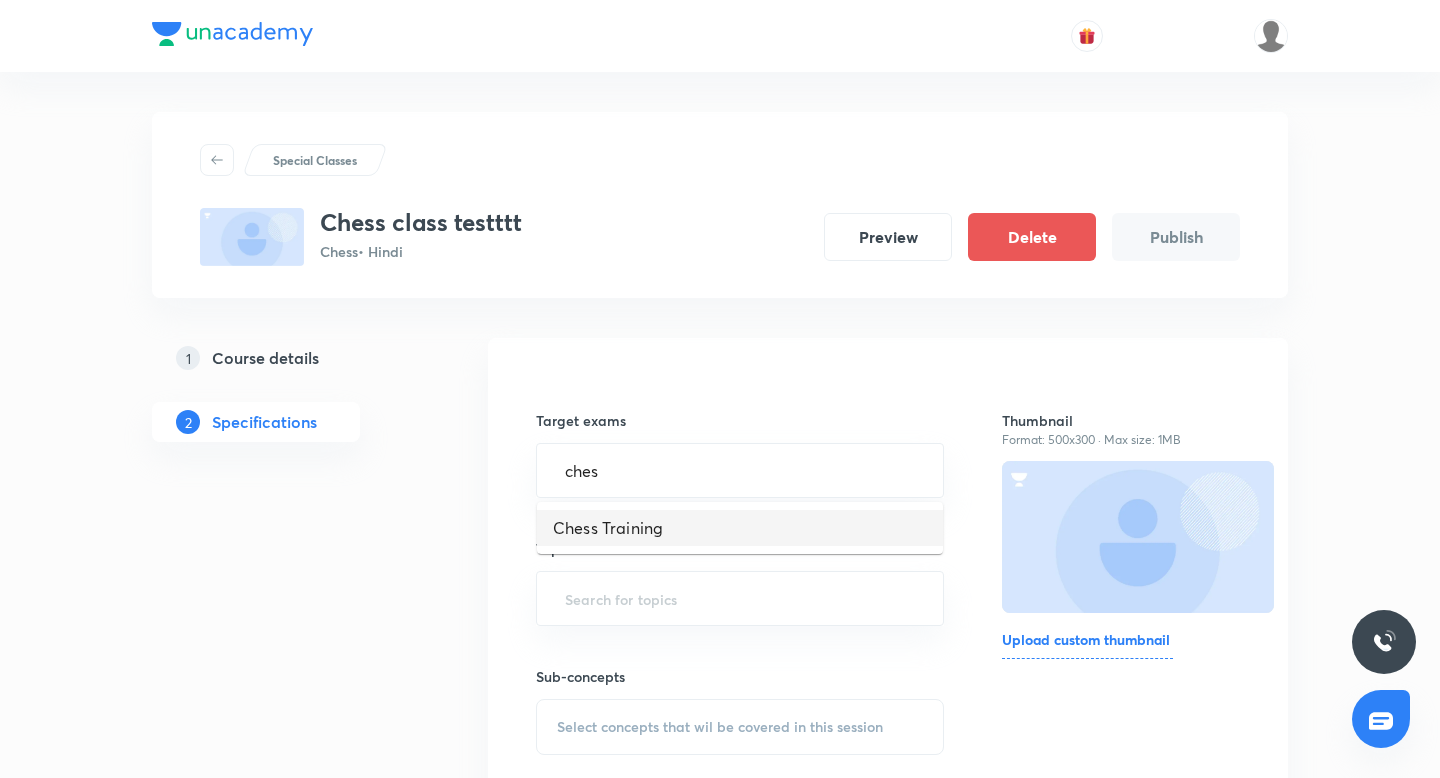 click on "Chess Training" at bounding box center [740, 528] 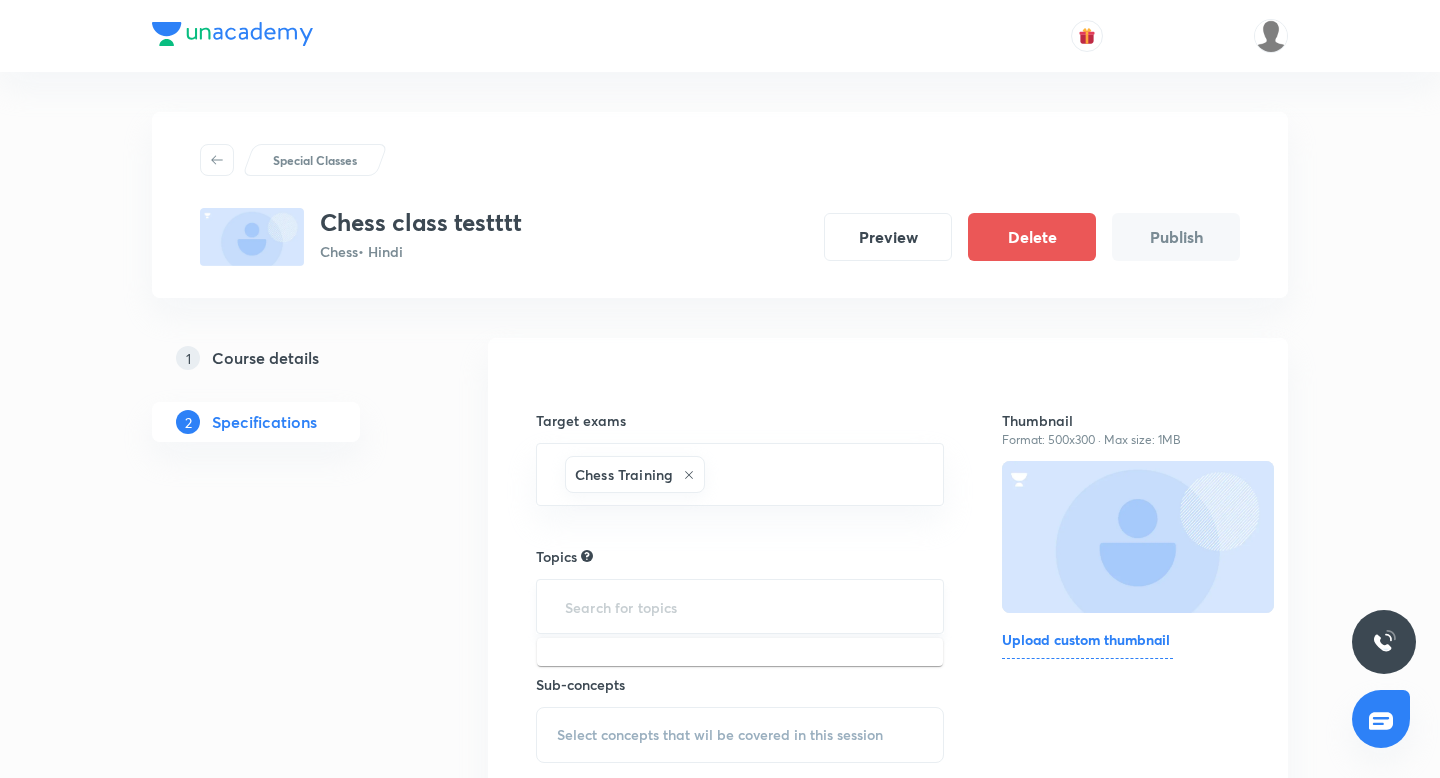 click at bounding box center (740, 606) 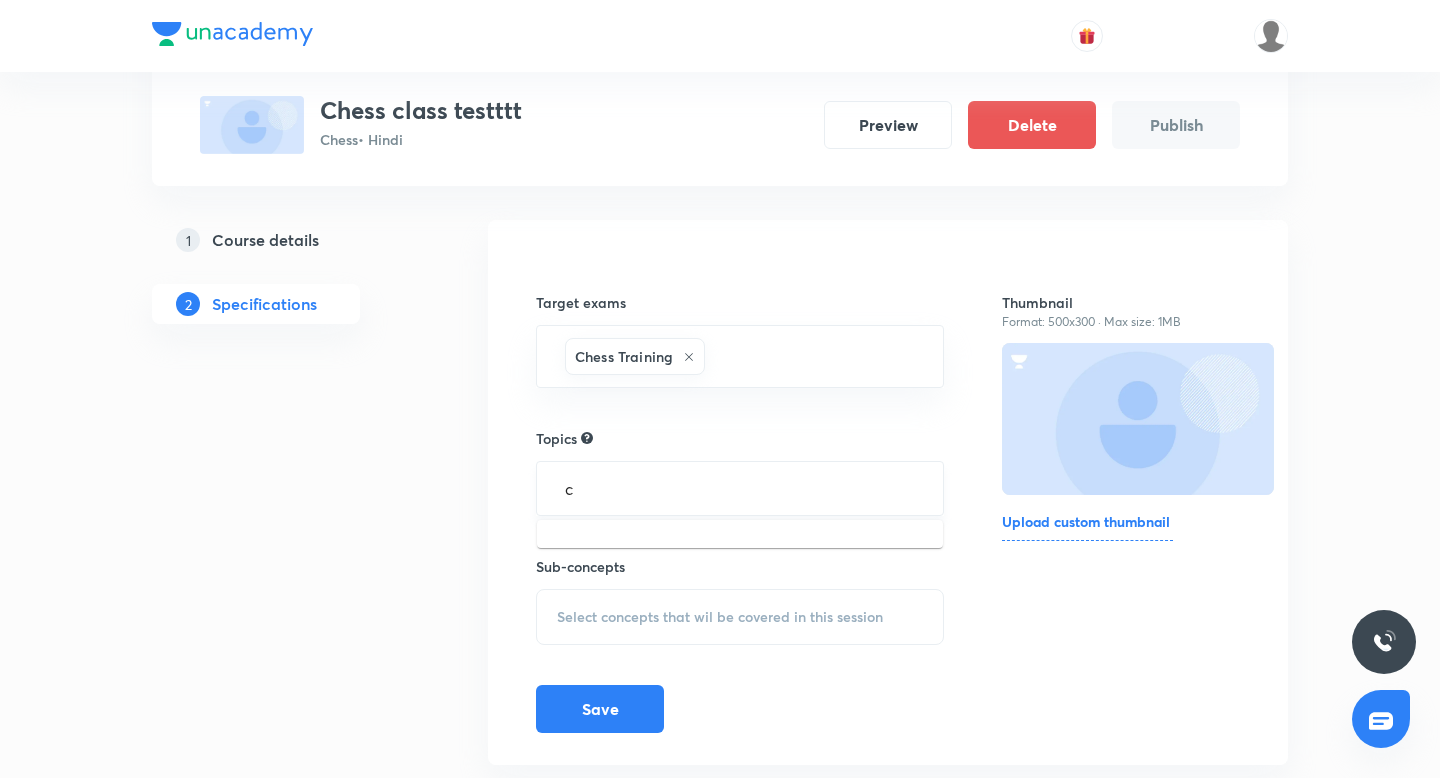 scroll, scrollTop: 169, scrollLeft: 0, axis: vertical 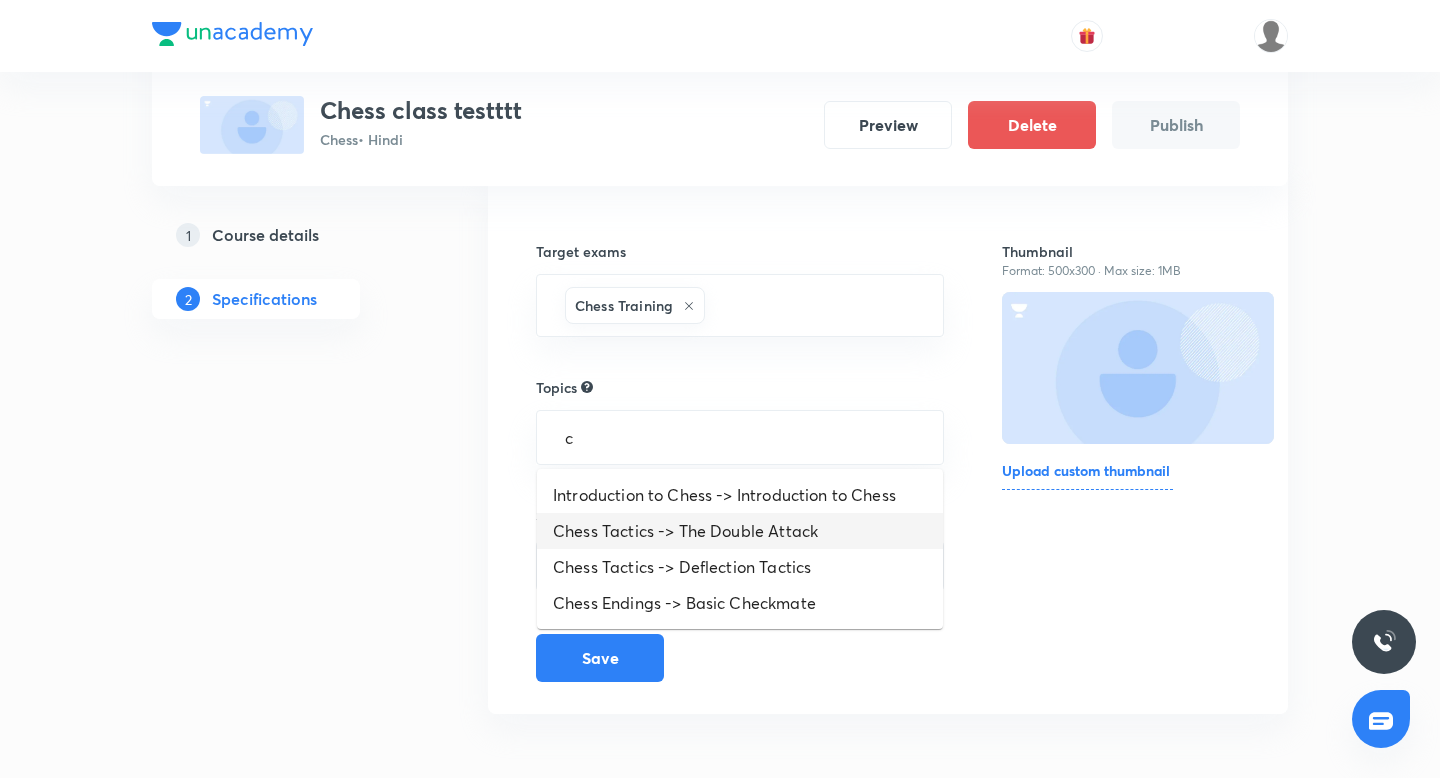 click on "Chess Tactics ->  The Double Attack" at bounding box center [740, 531] 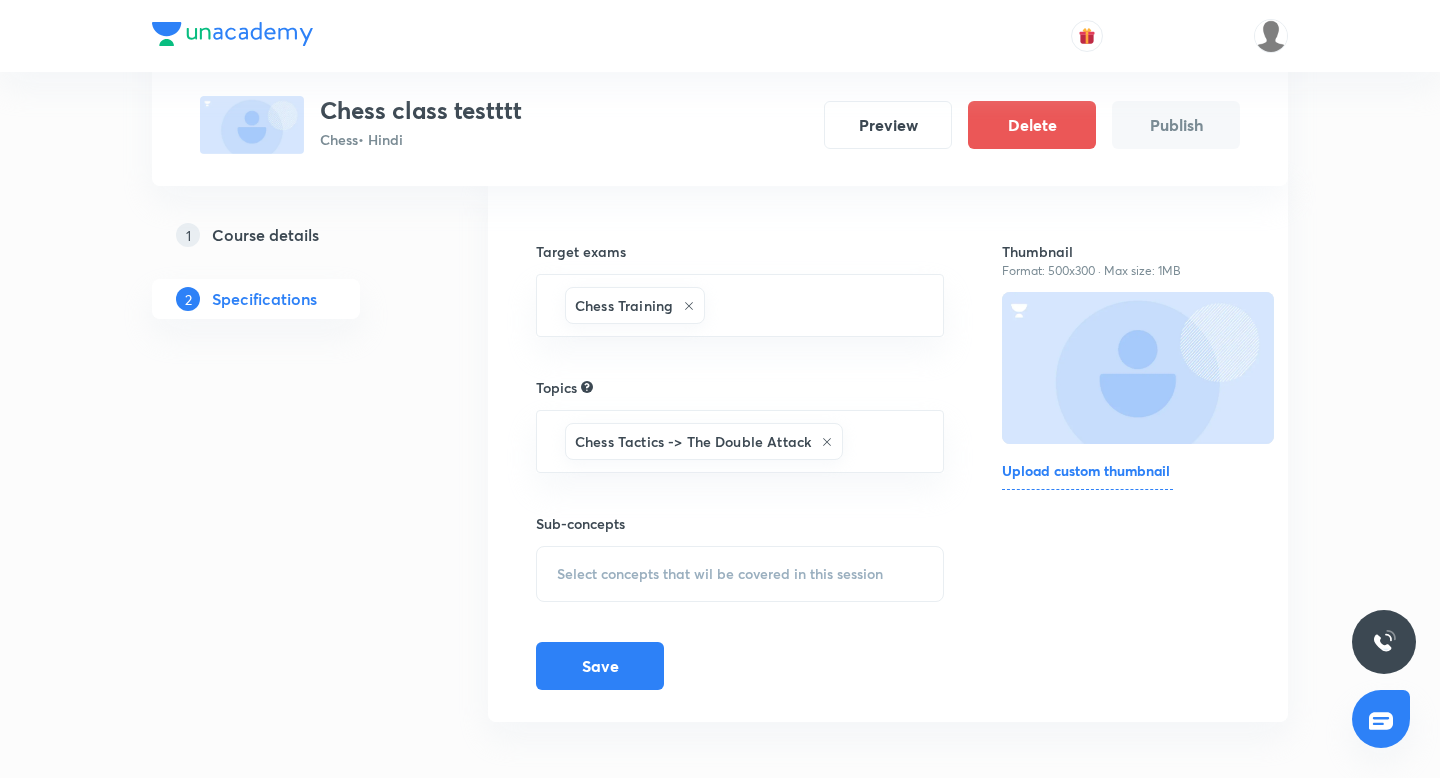 click on "Select concepts that wil be covered in this session" at bounding box center (720, 574) 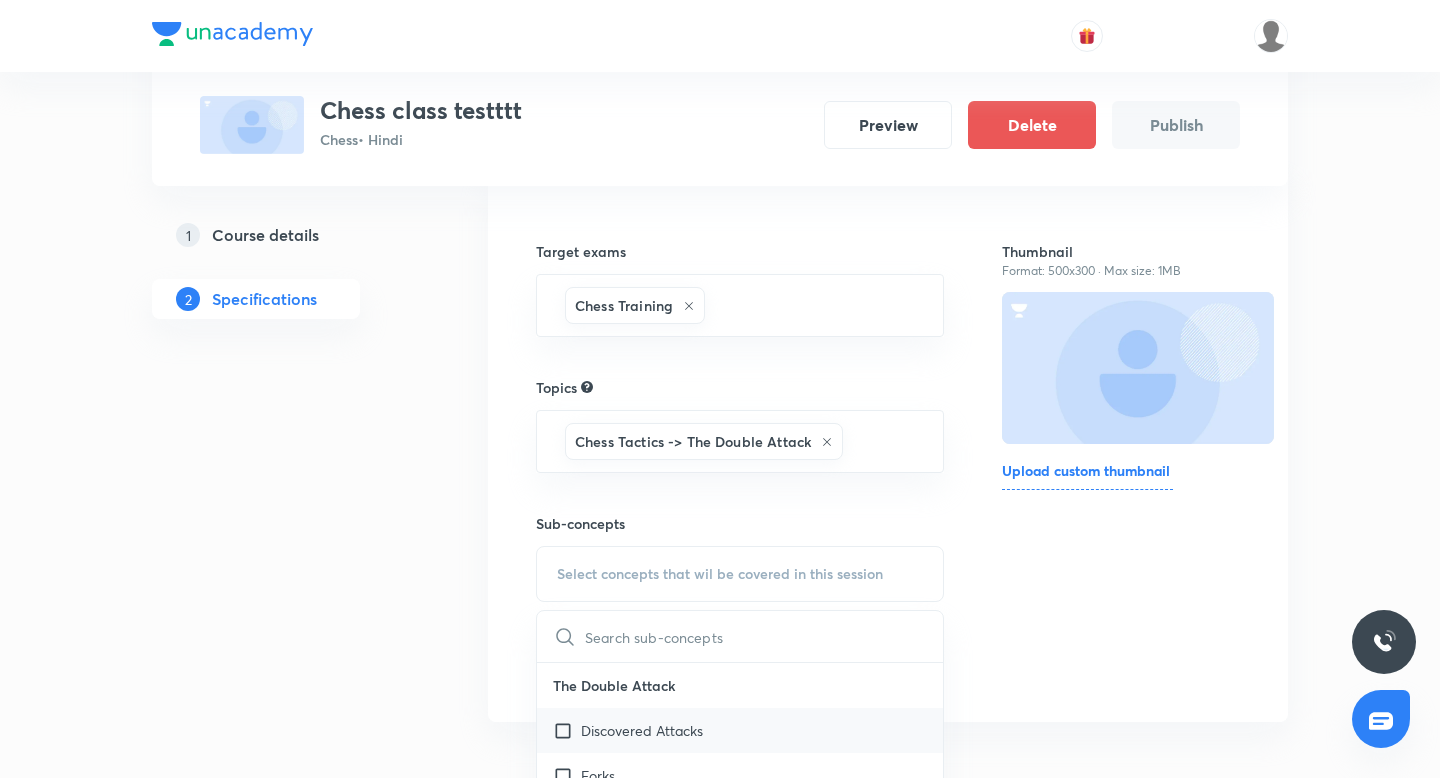 click on "Discovered Attacks" at bounding box center [740, 730] 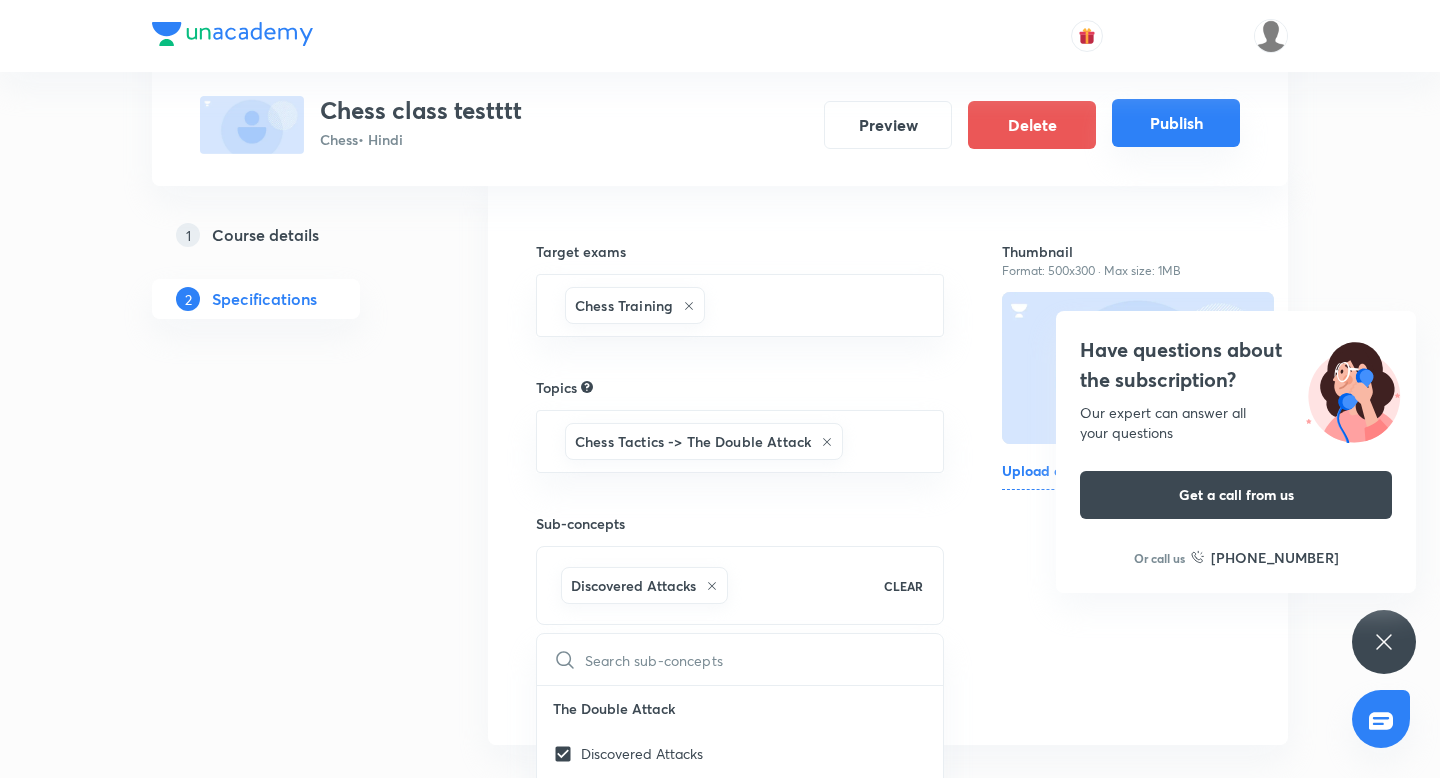 click on "Publish" at bounding box center [1176, 123] 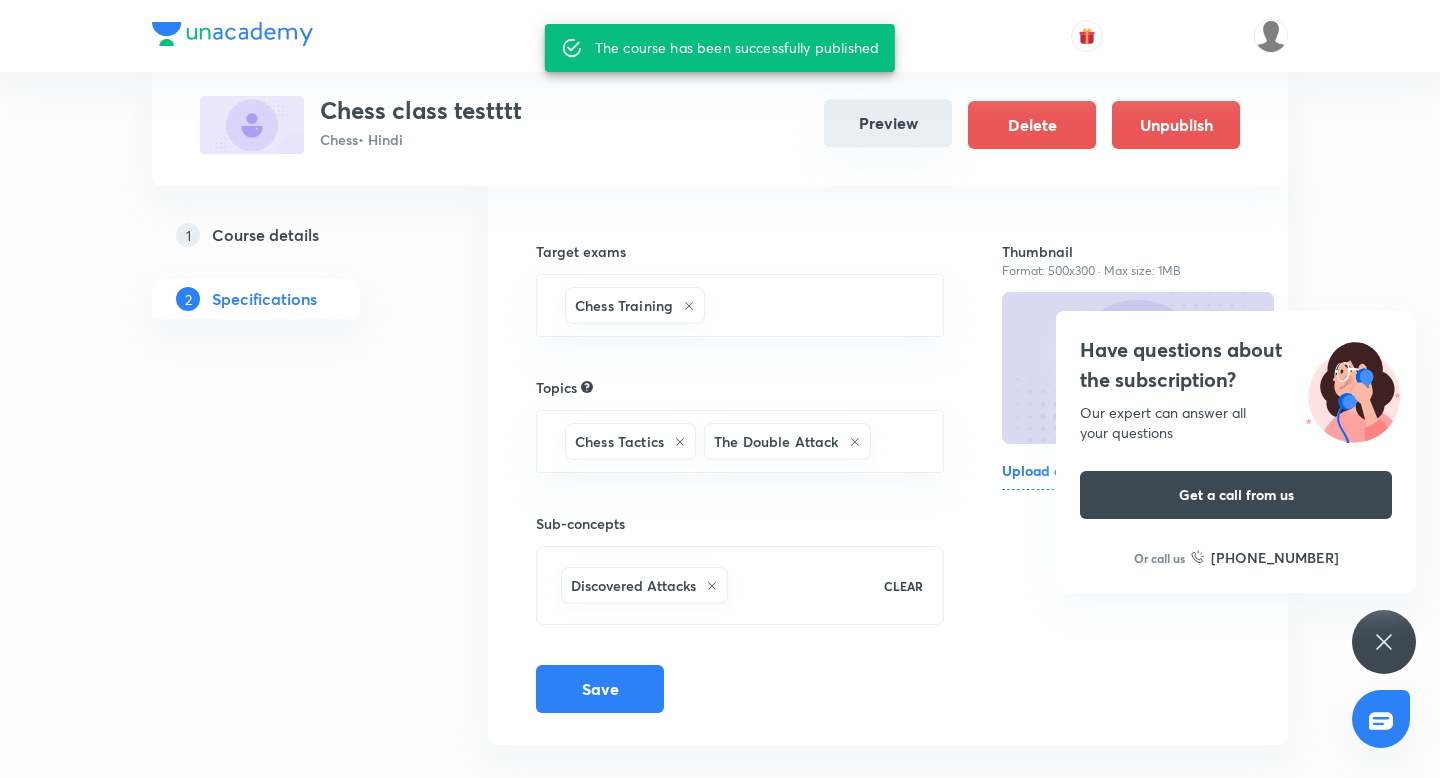 click on "Preview" at bounding box center (888, 123) 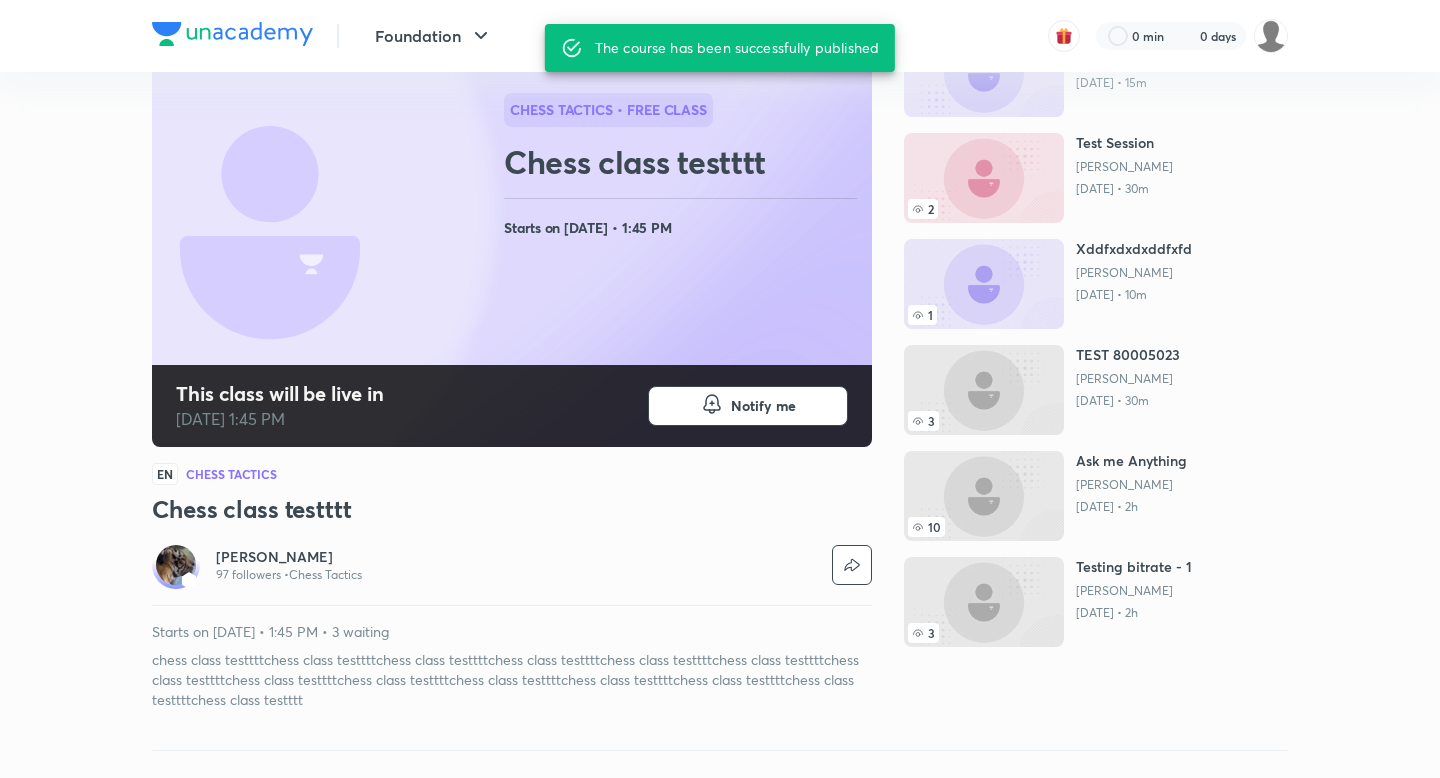 scroll, scrollTop: 0, scrollLeft: 0, axis: both 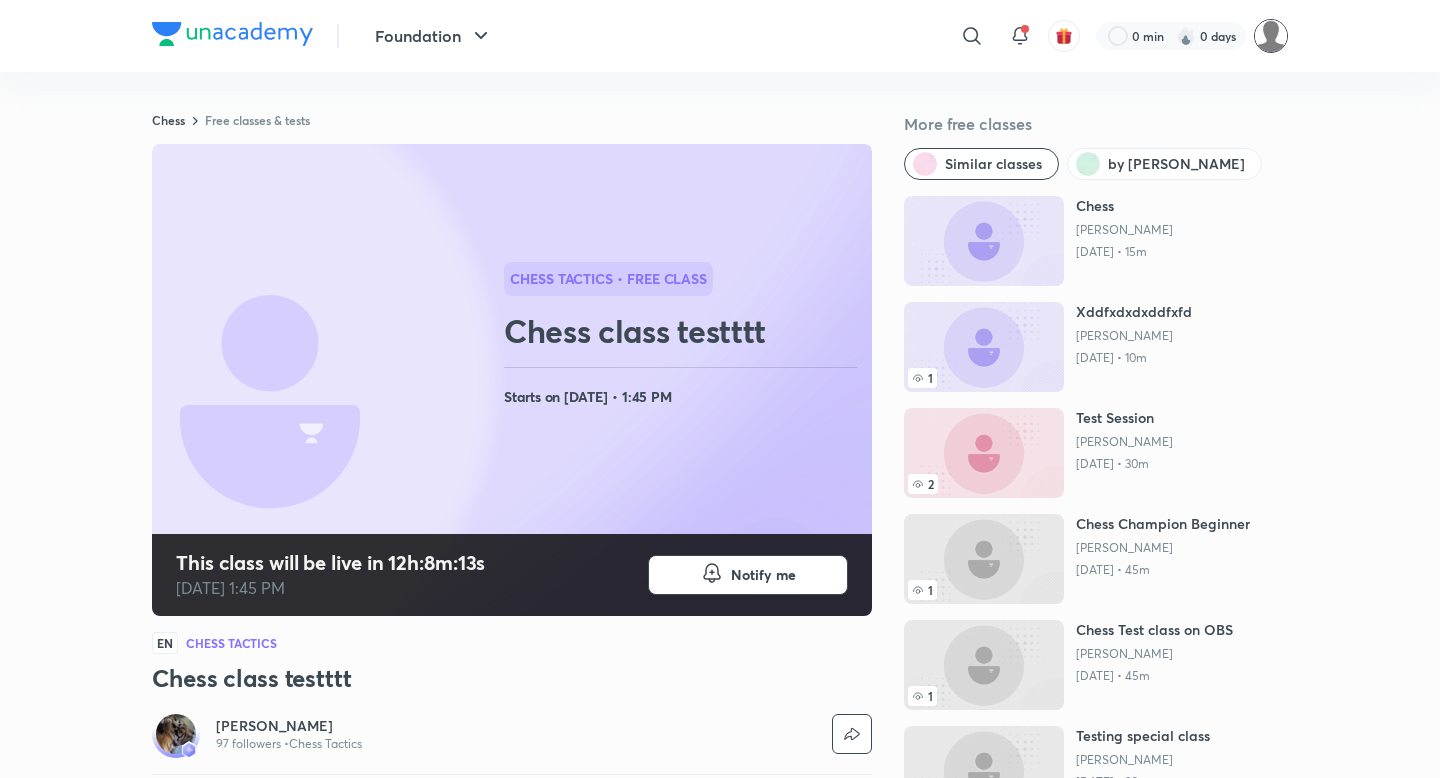 click at bounding box center (1271, 36) 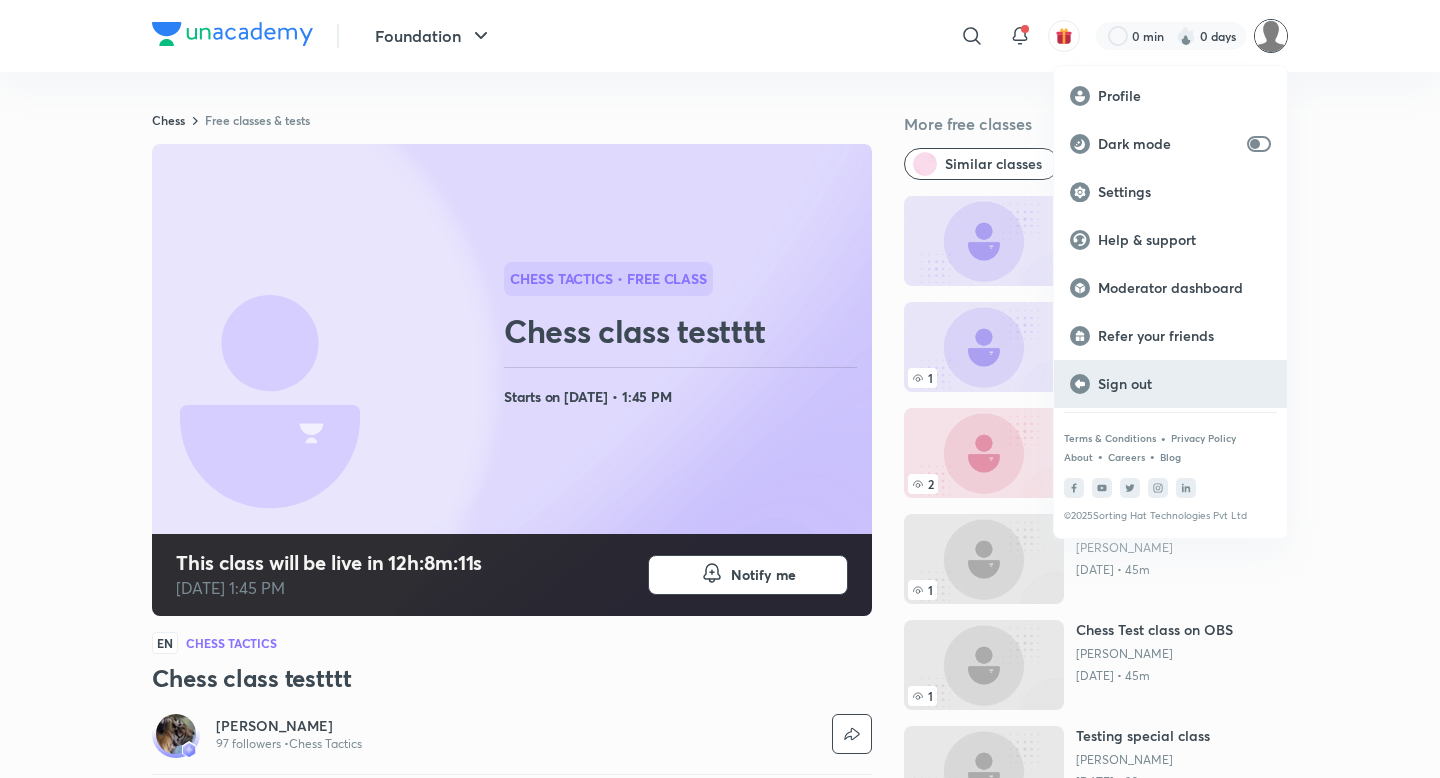click on "Sign out" at bounding box center (1184, 384) 